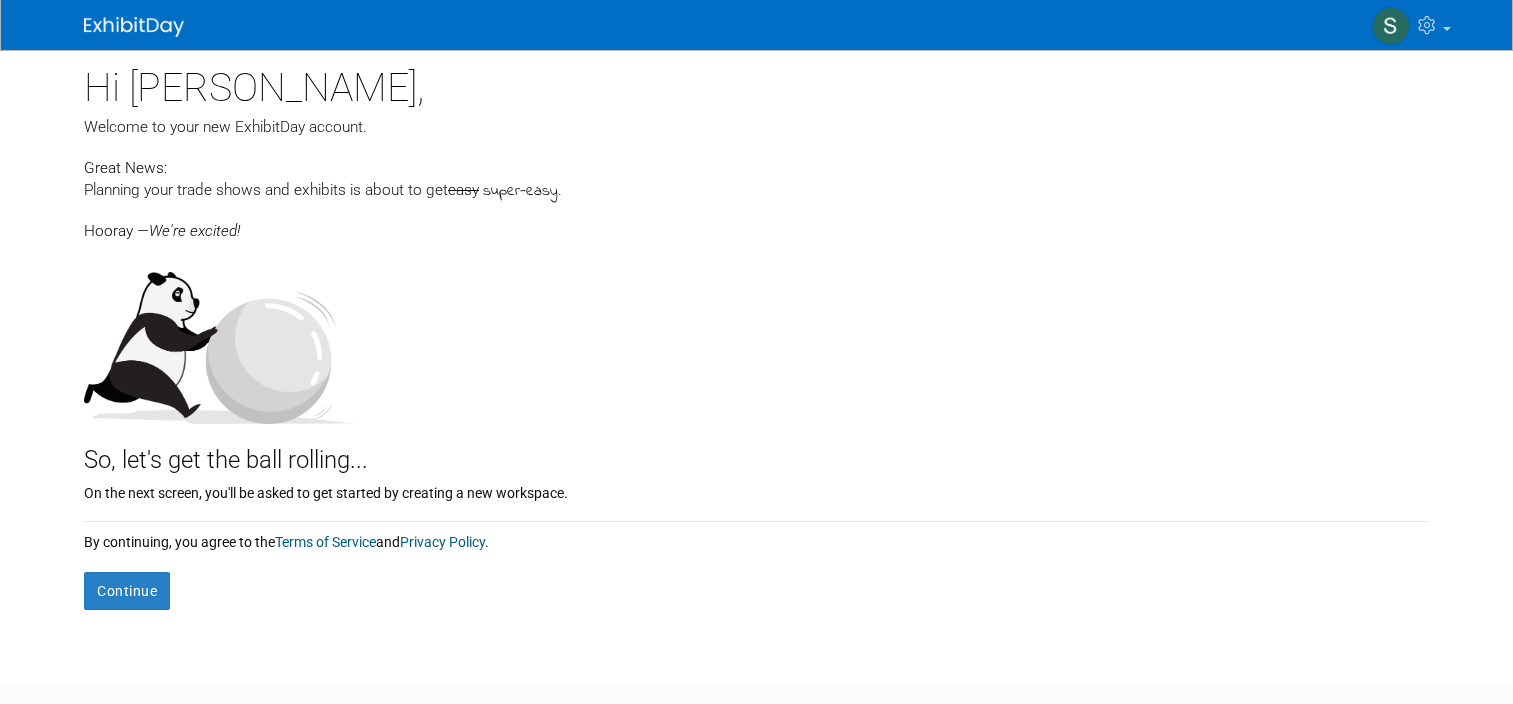 scroll, scrollTop: 0, scrollLeft: 0, axis: both 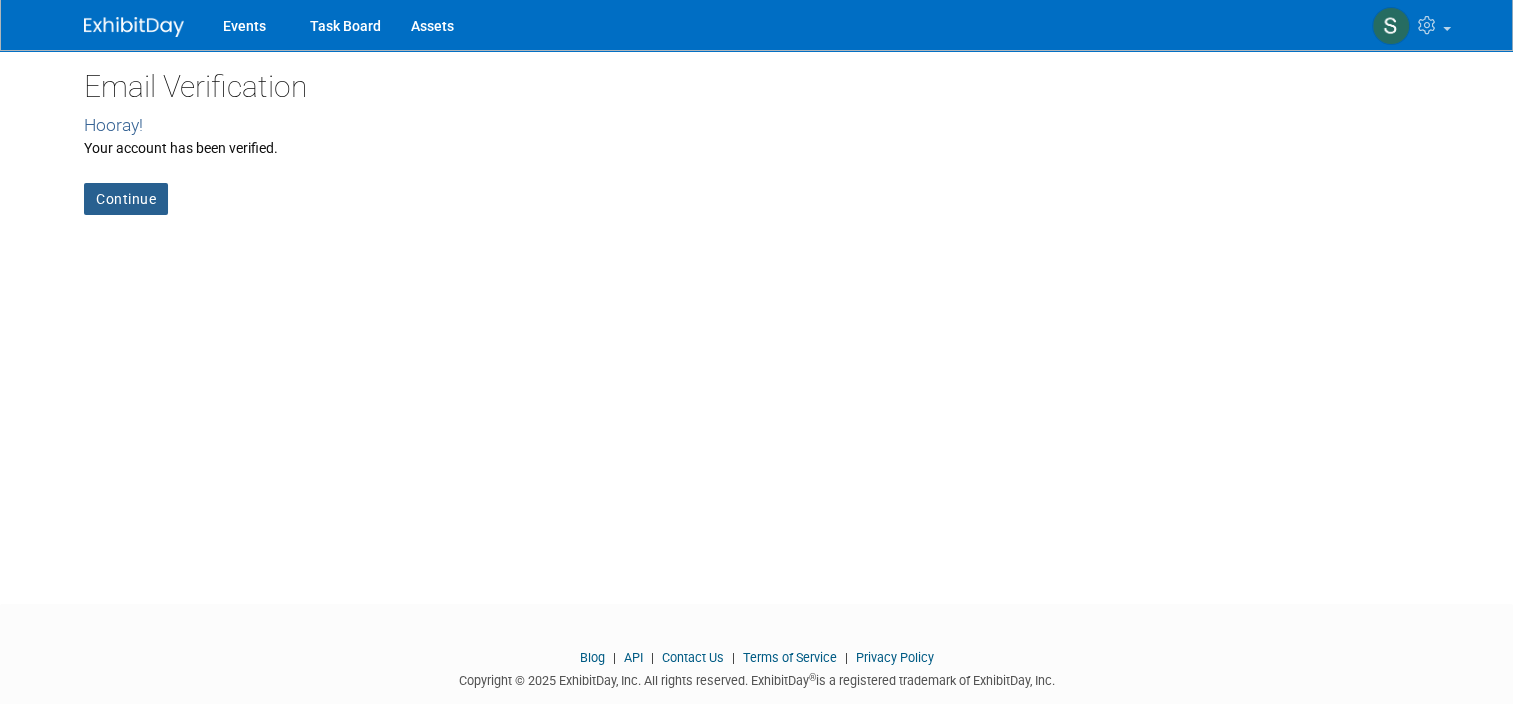 click on "Continue" at bounding box center (126, 199) 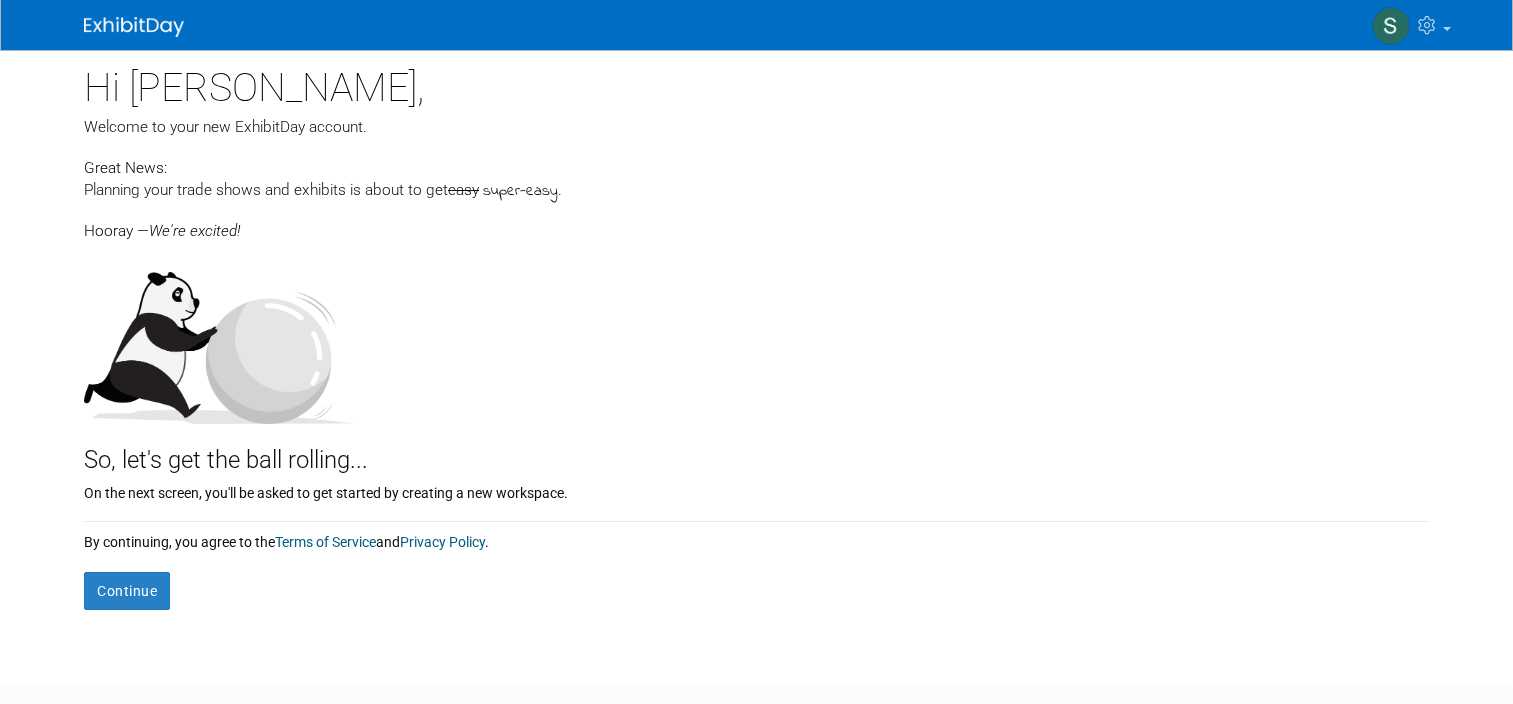 scroll, scrollTop: 0, scrollLeft: 0, axis: both 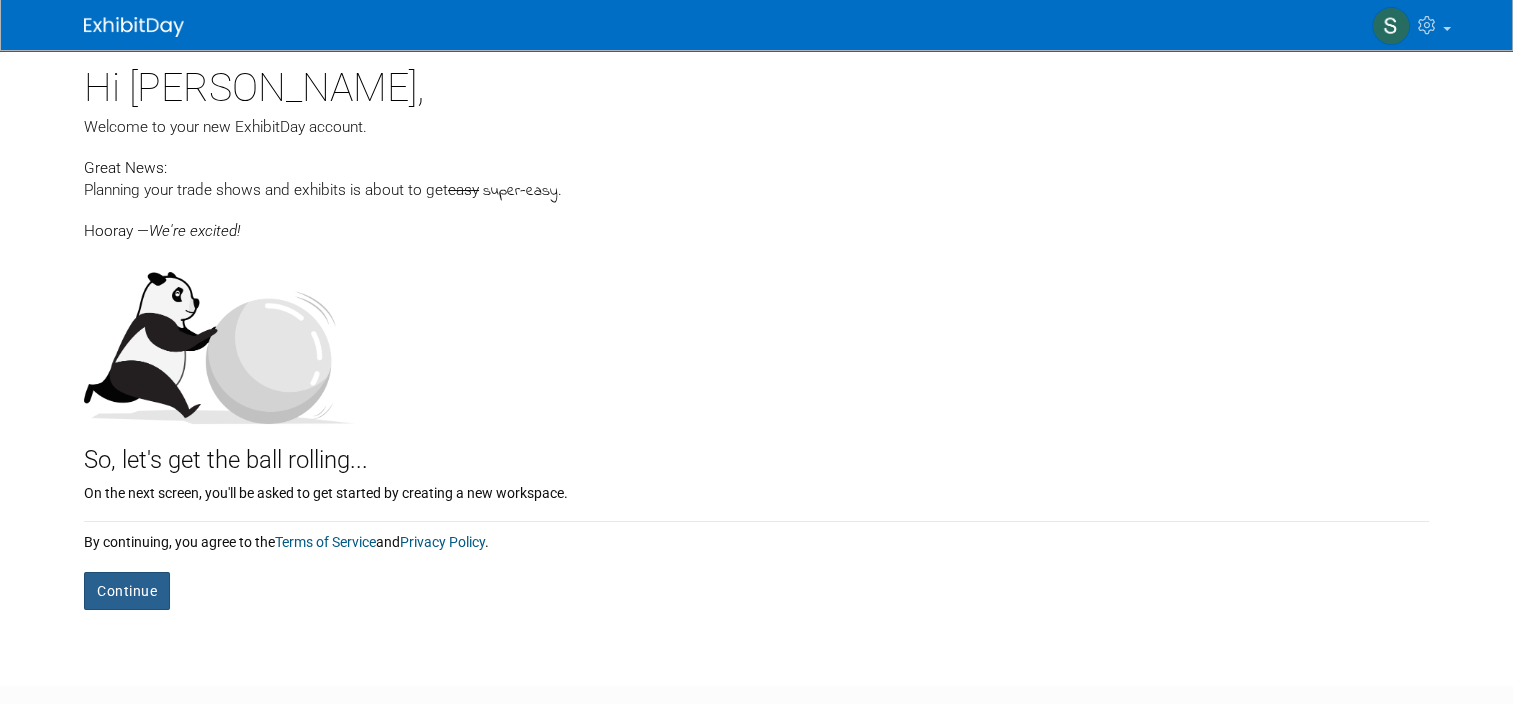 click on "Continue" at bounding box center [127, 591] 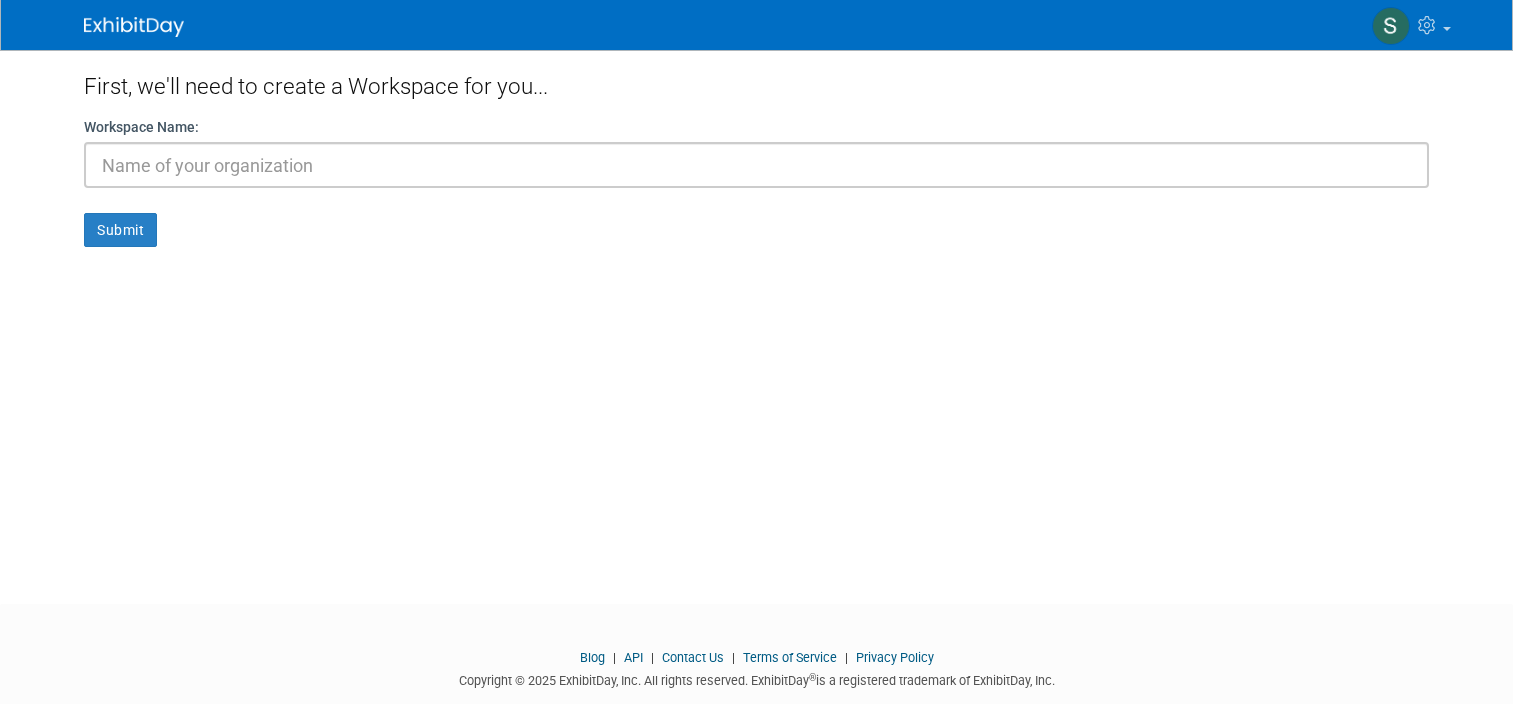 scroll, scrollTop: 0, scrollLeft: 0, axis: both 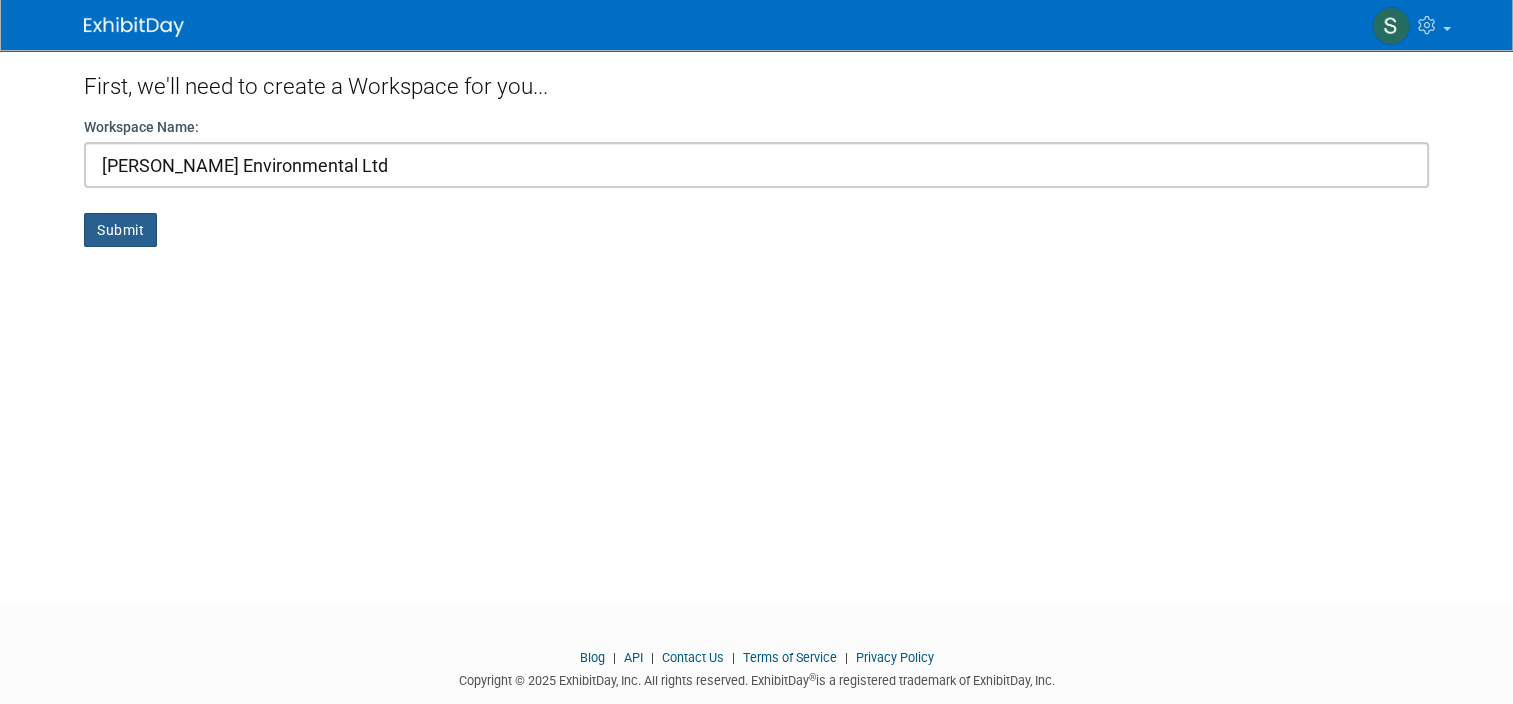 type on "McCarthy Environmental Ltd" 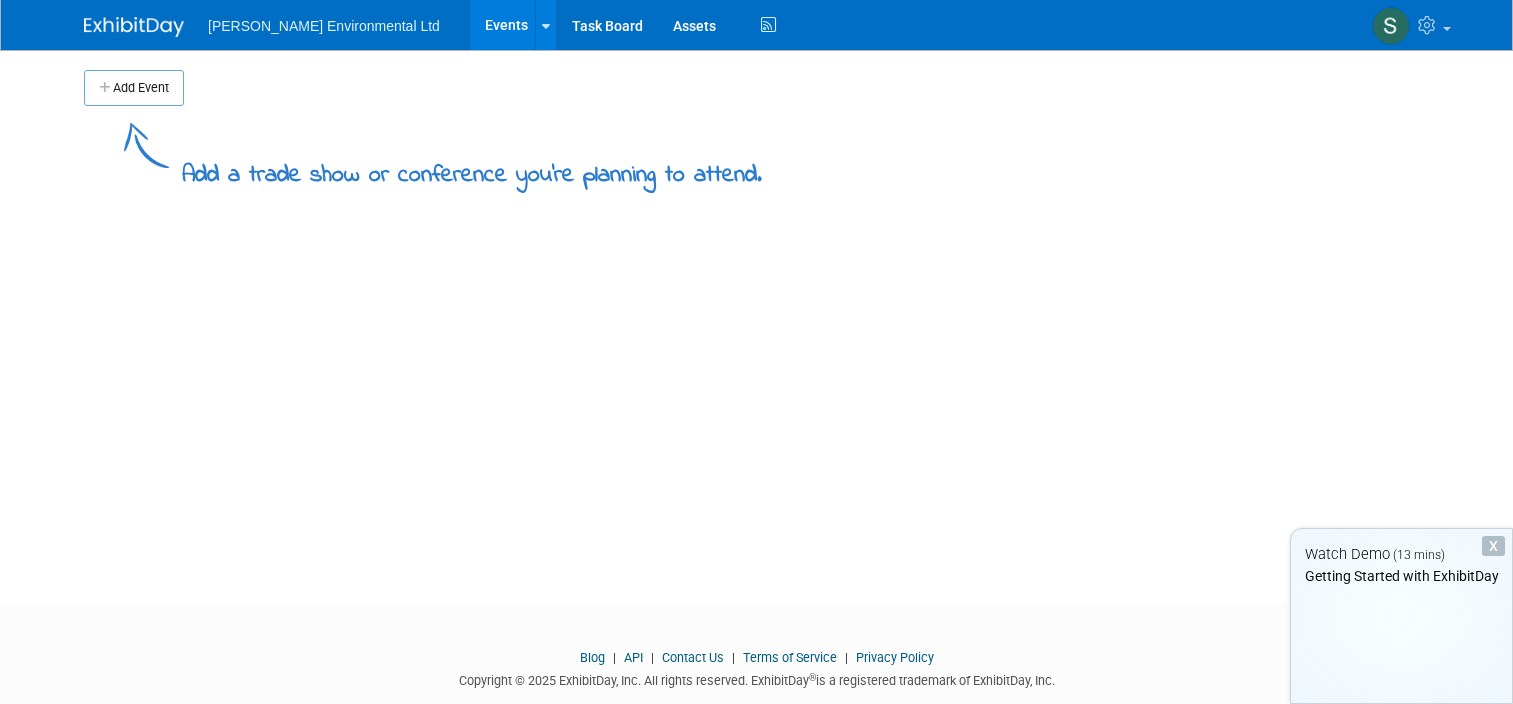 scroll, scrollTop: 0, scrollLeft: 0, axis: both 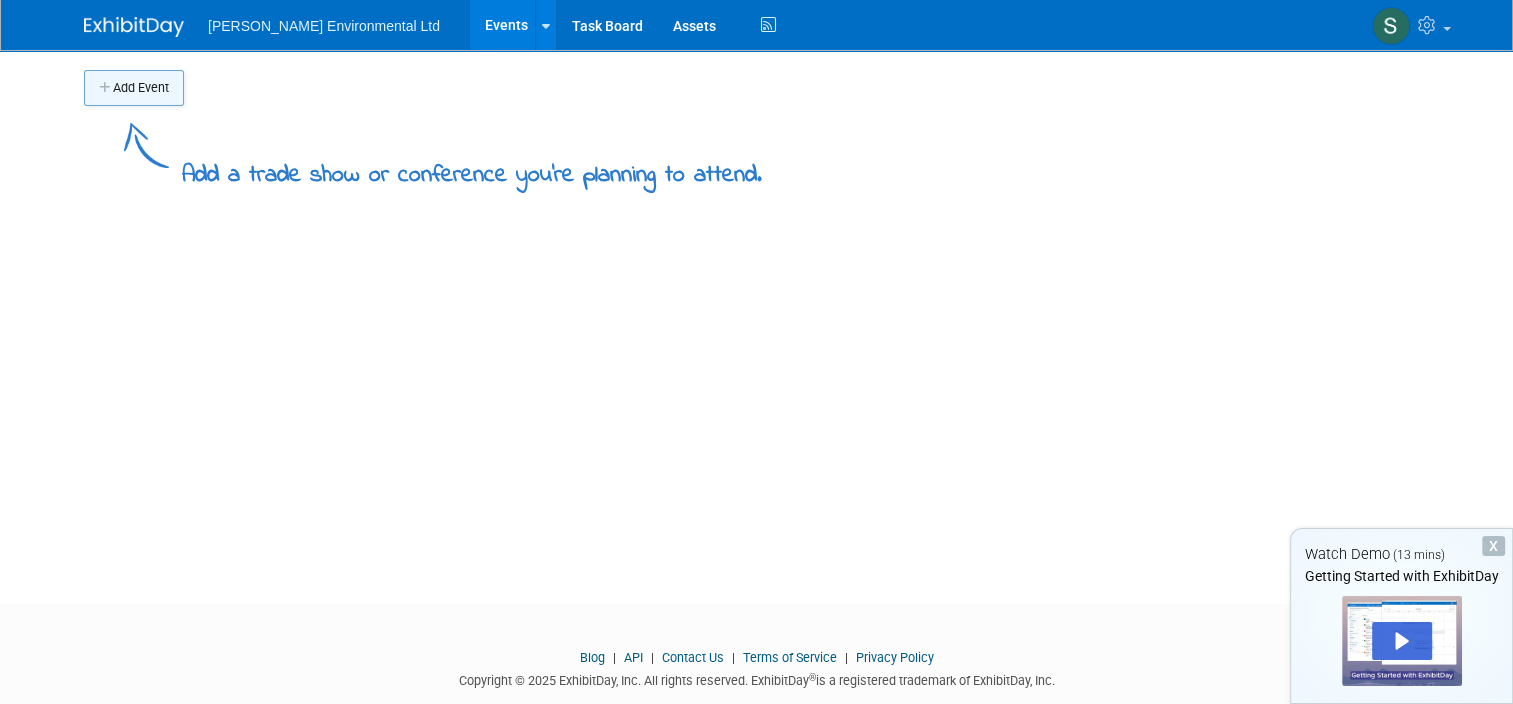 click on "Add Event" at bounding box center [134, 88] 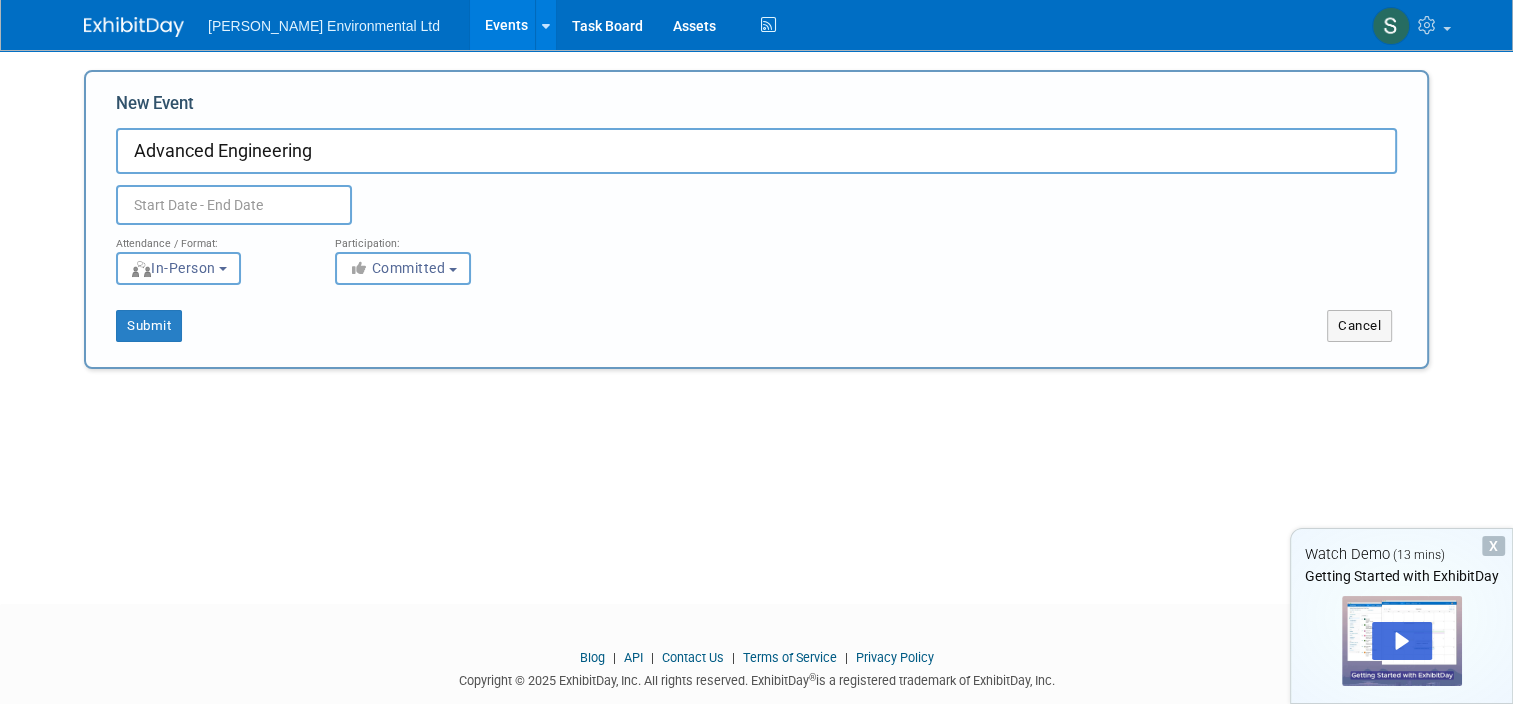 type on "Advanced Engineering" 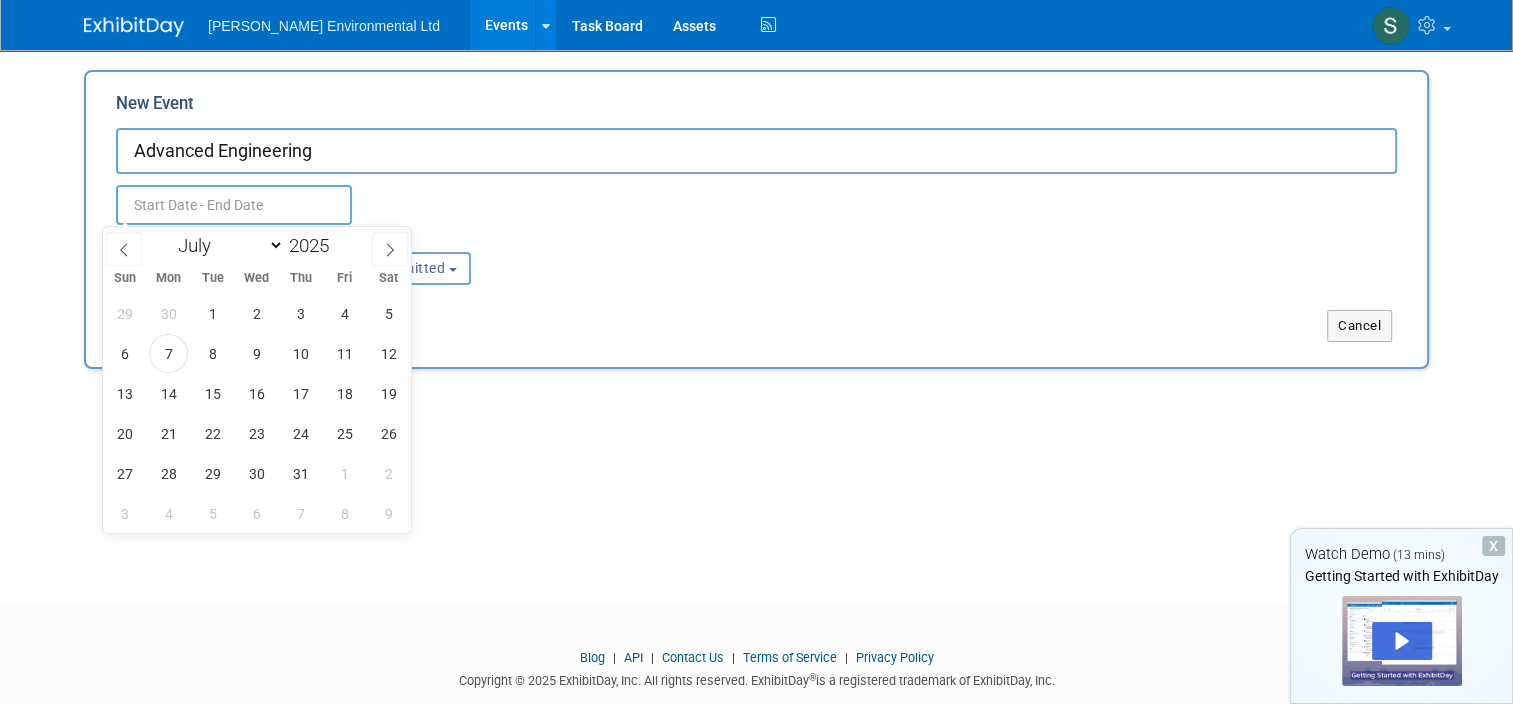click at bounding box center (234, 205) 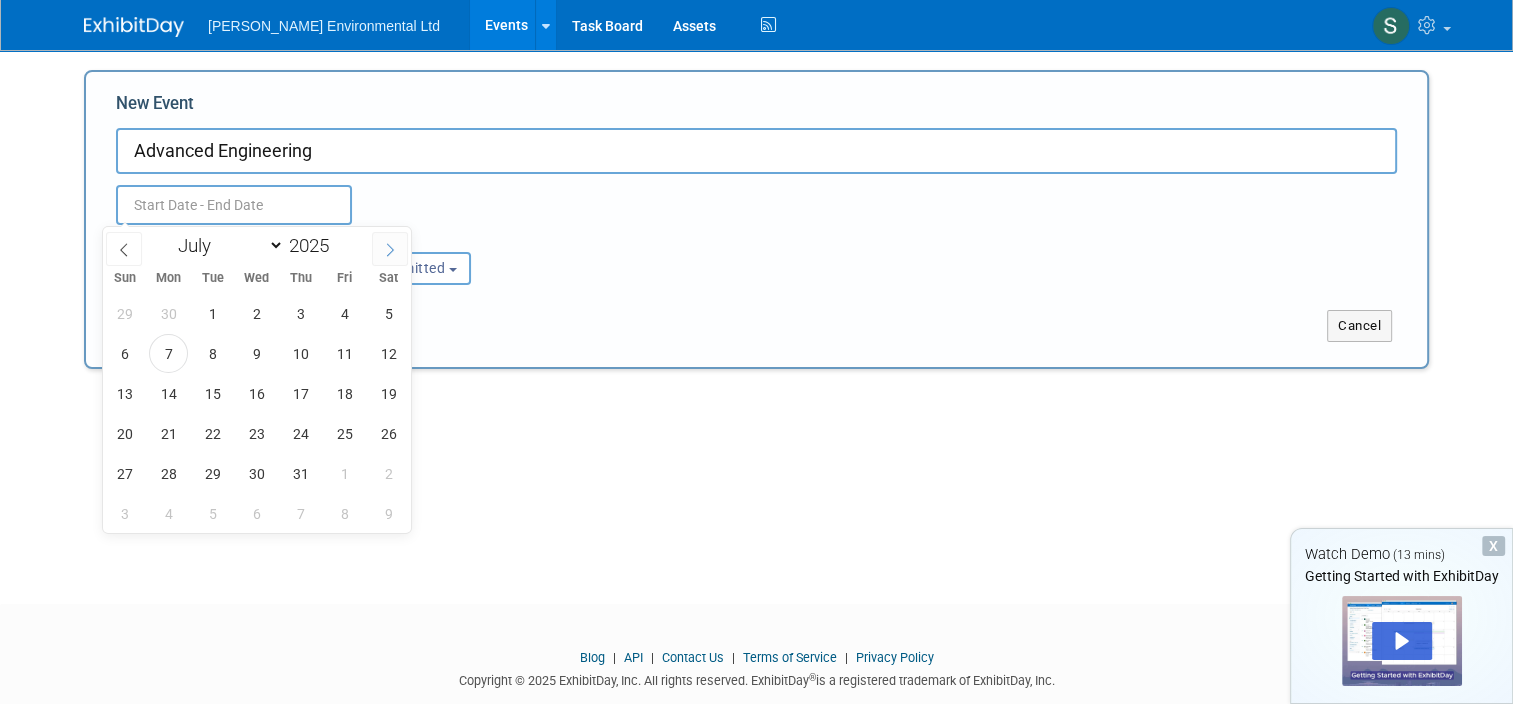click 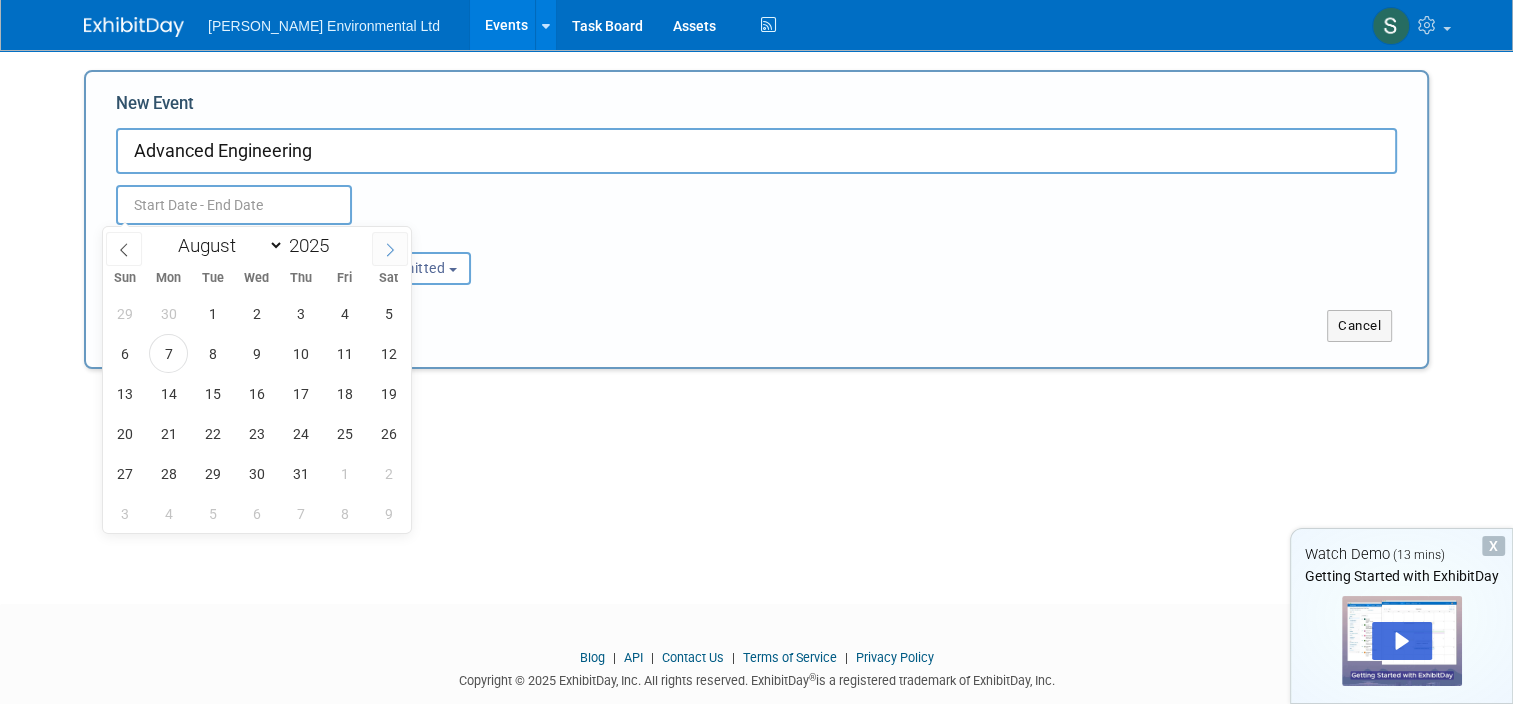 click 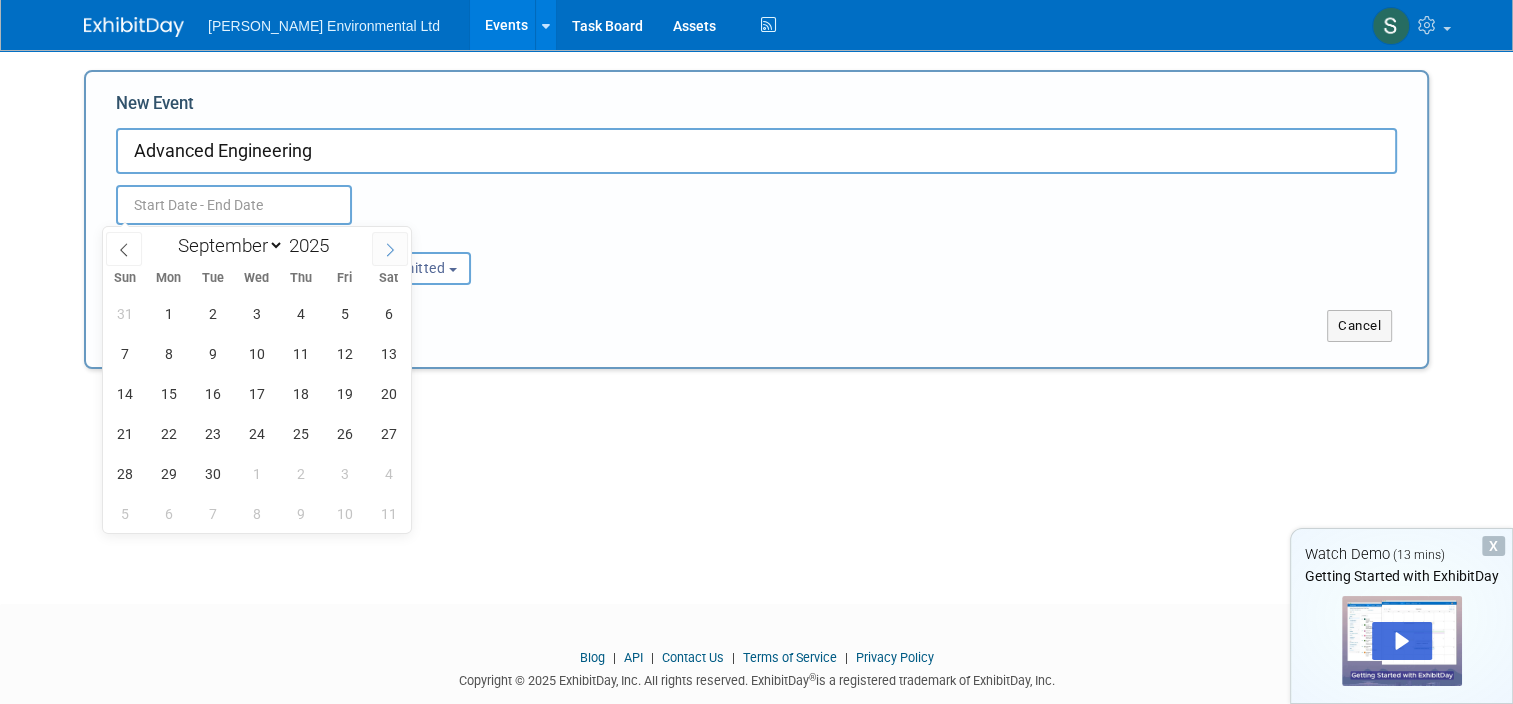 click 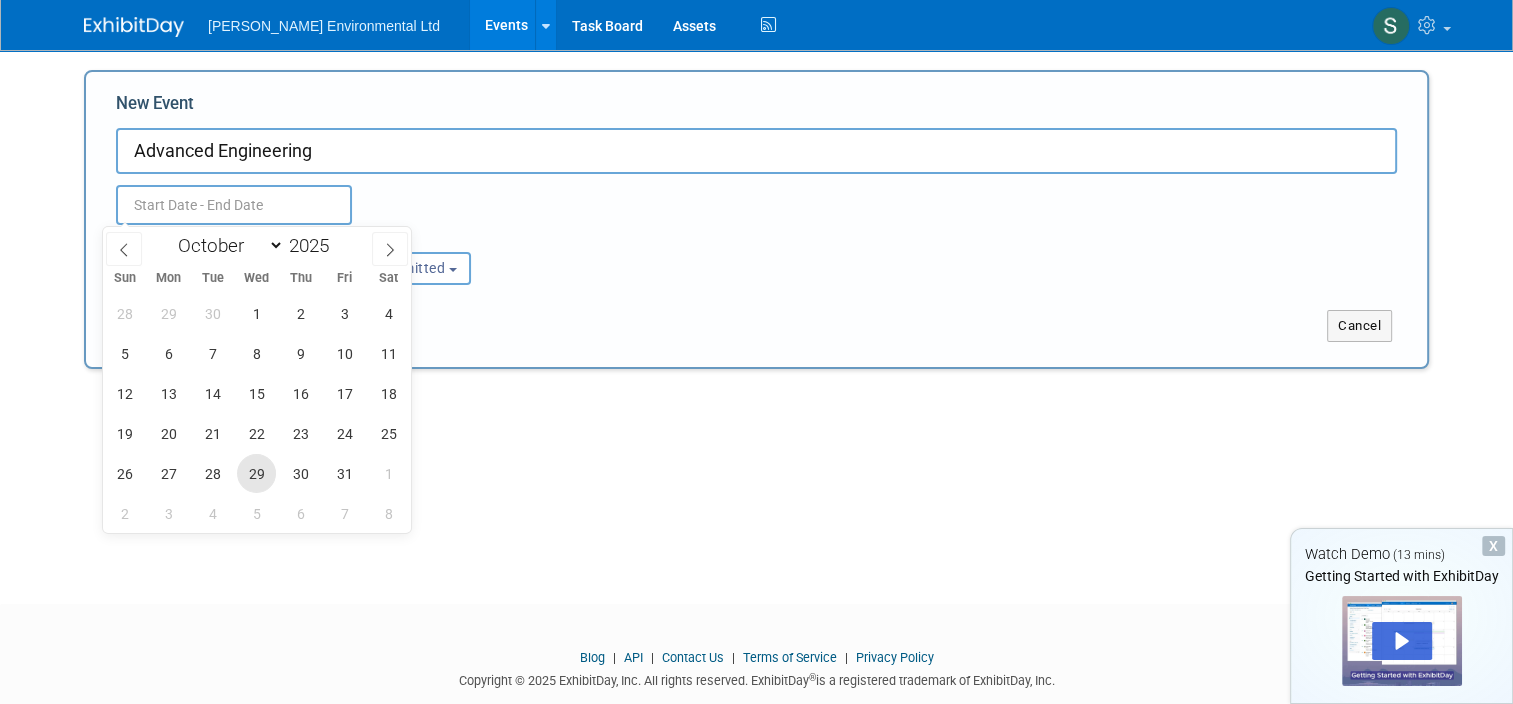 click on "29" at bounding box center [256, 473] 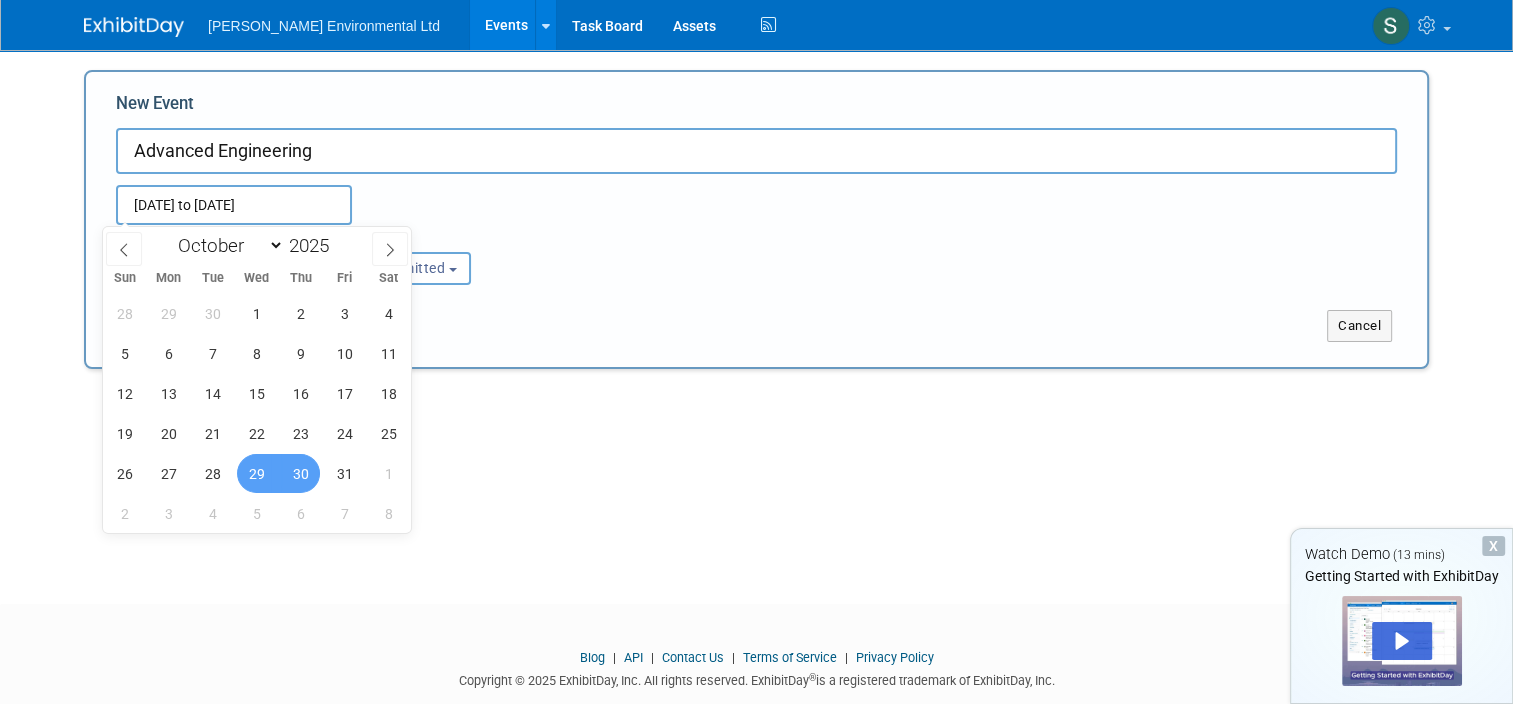 click on "30" at bounding box center [300, 473] 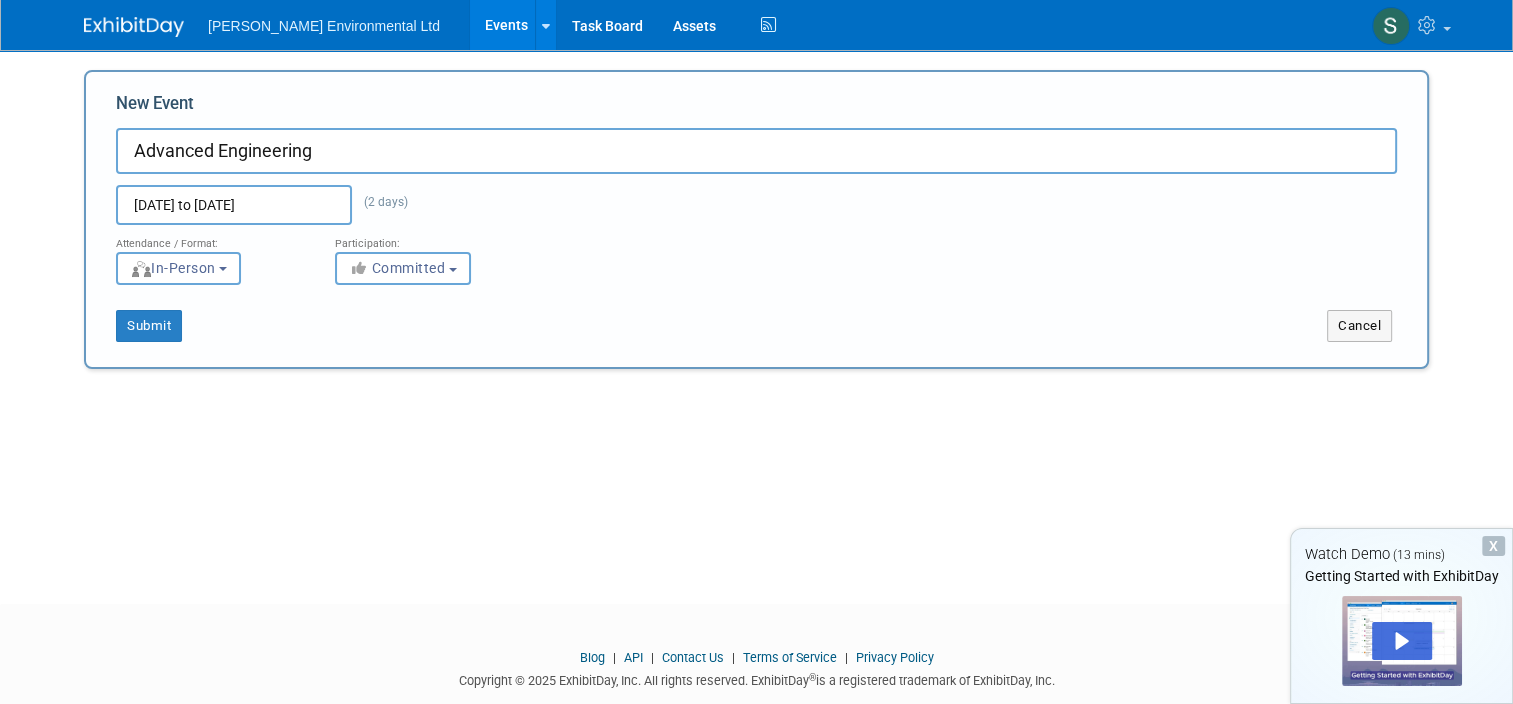 click on "Add Event
Add a trade show or conference you're planning to attend.
New Event
Advanced Engineering
Oct 29, 2025 to Oct 30, 2025
(2 days)
Duplicate Event Warning
Attendance / Format:
<img src="https://www.exhibitday.com/Images/Format-InPerson.png" style="width: 19px; margin-top: 2px; margin-bottom: 2px; margin-left: 2px; filter: grayscale(100%); opacity: 0.75;" />   In-Person
<img src="https://www.exhibitday.com/Images/Format-Virtual.png" style="width: 19px; margin-top: 2px; margin-bottom: 2px; margin-left: 2px; filter: grayscale(100%); opacity: 0.75;" />   Virtual
<img src="https://www.exhibitday.com/Images/Format-Hybrid.png" style="width: 19px; margin-top: 2px; margin-bottom: 2px; margin-left: 2px; filter: grayscale(100%); opacity: 0.75;" />   Hybrid
In-Person        In-Person      Virtual      Hybrid
Participation:" at bounding box center (756, 309) 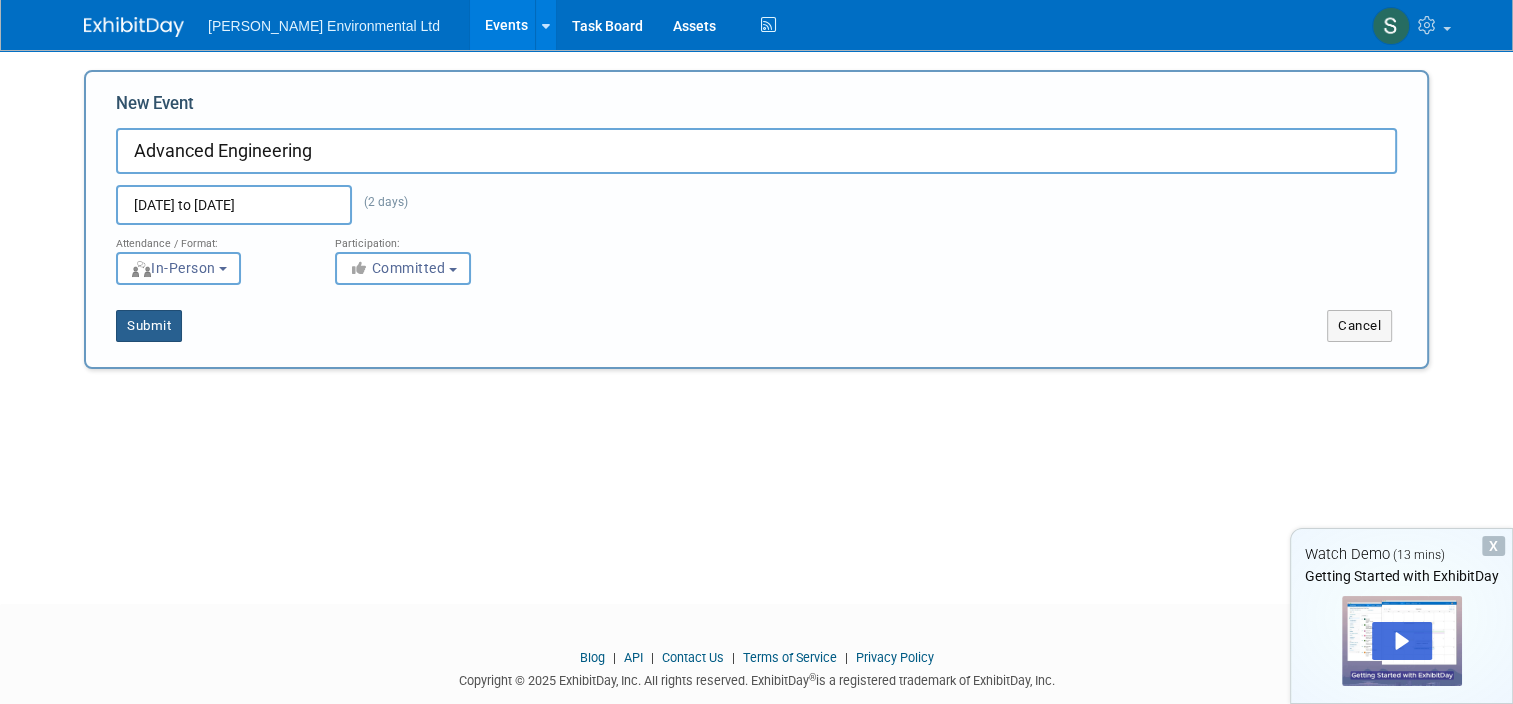 click on "Submit" at bounding box center [149, 326] 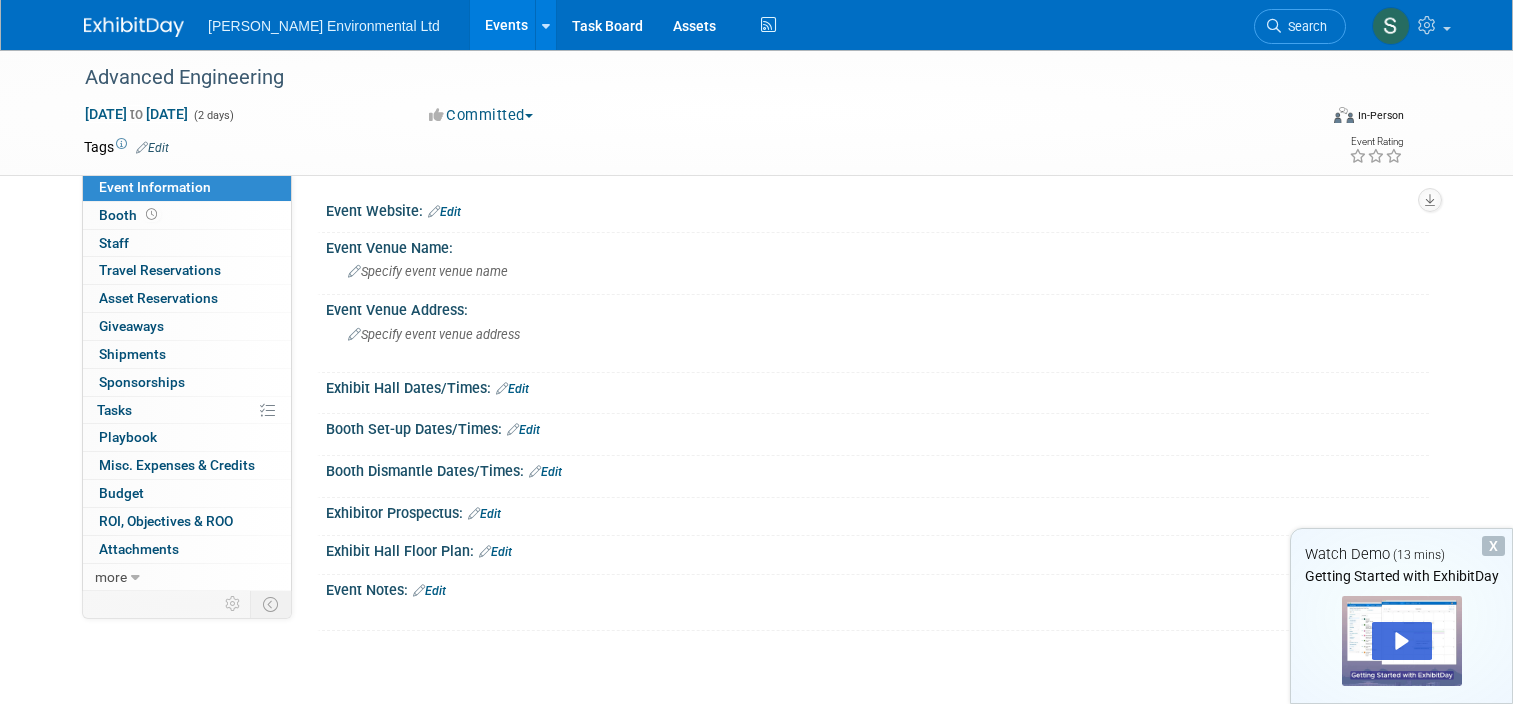scroll, scrollTop: 0, scrollLeft: 0, axis: both 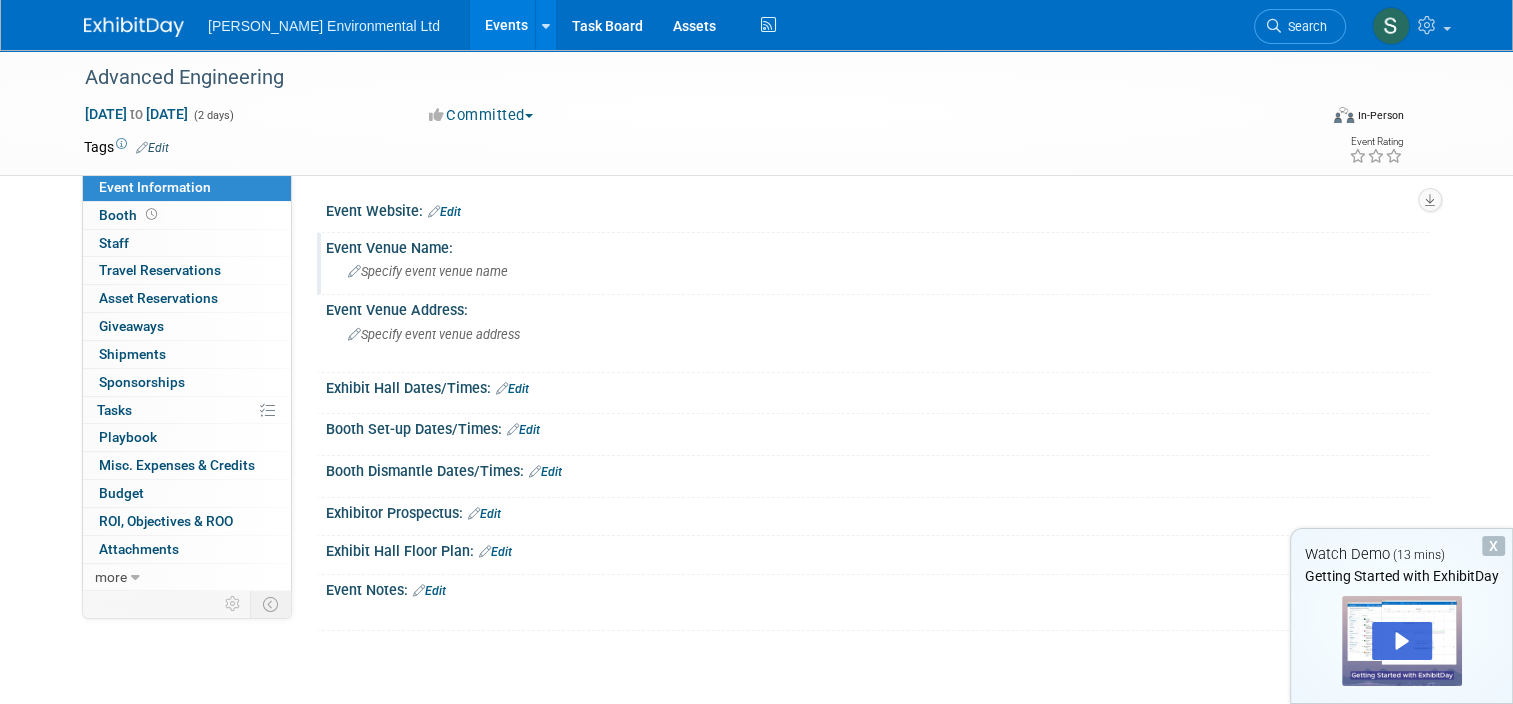 click on "Specify event venue name" at bounding box center (428, 271) 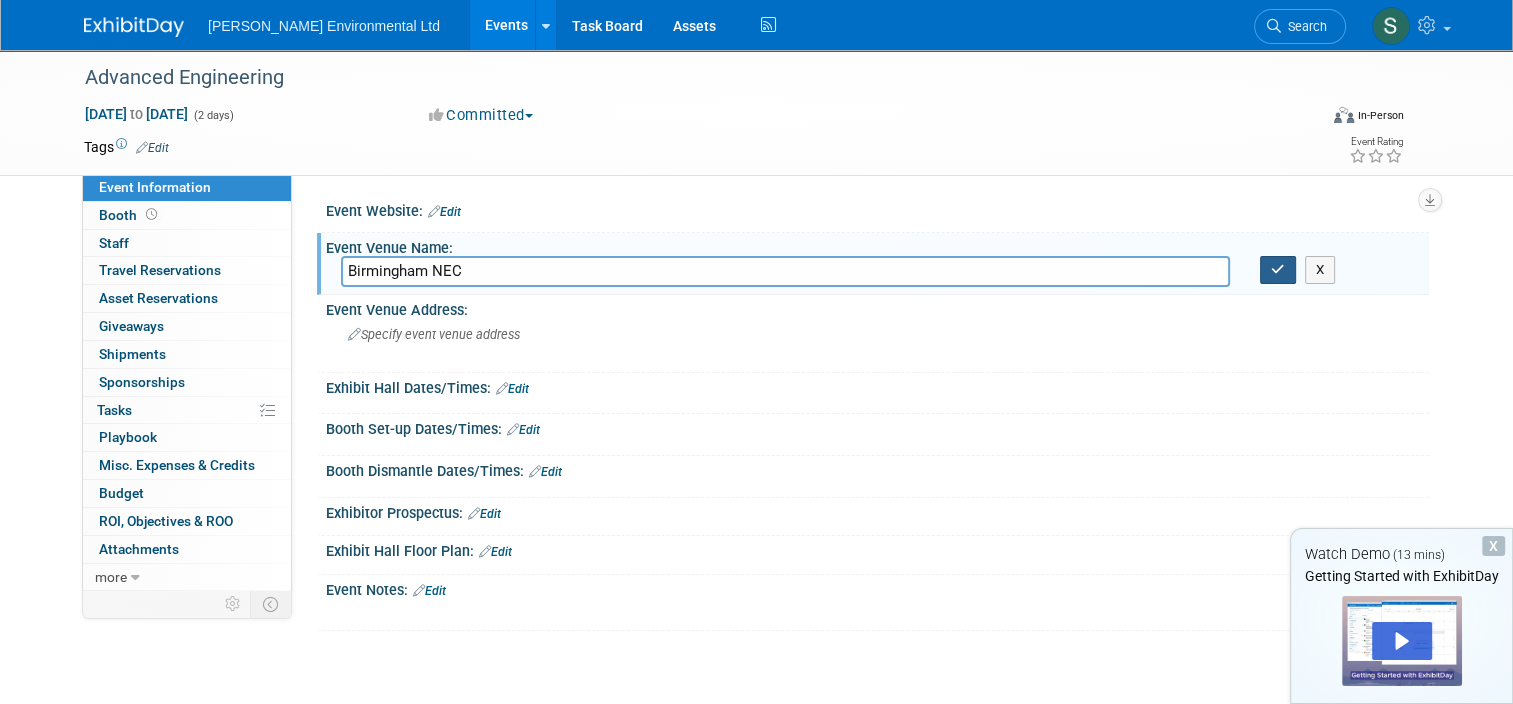 type on "Birmingham NEC" 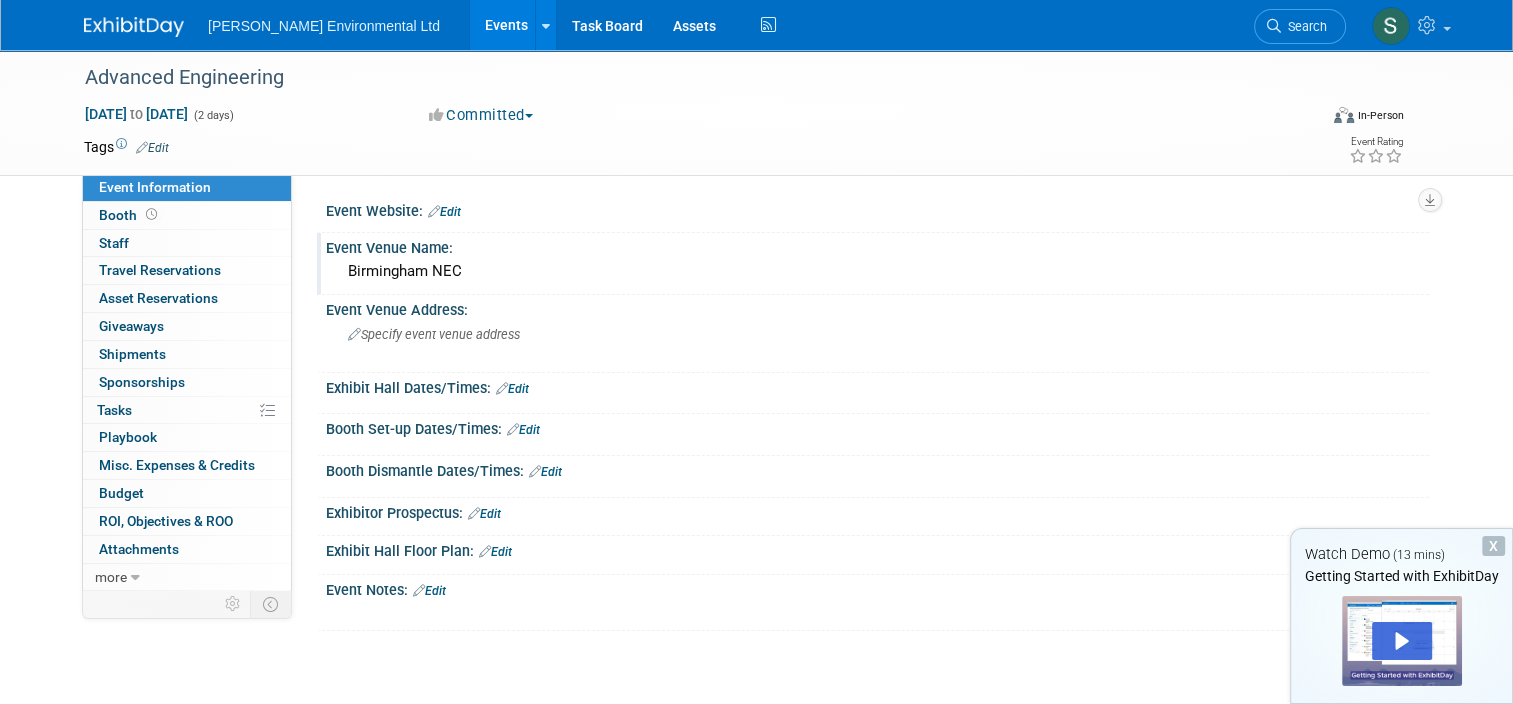 click on "Edit" at bounding box center [495, 552] 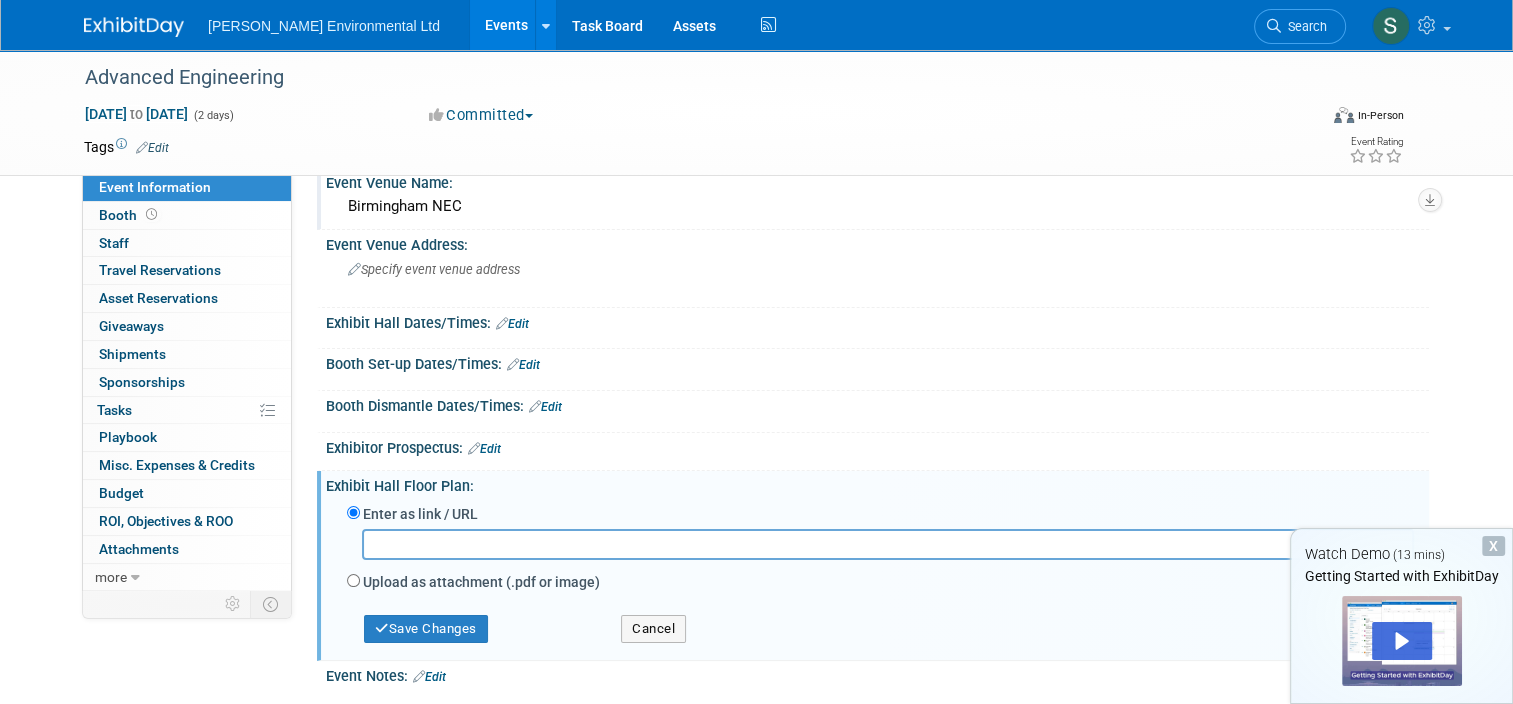 scroll, scrollTop: 100, scrollLeft: 0, axis: vertical 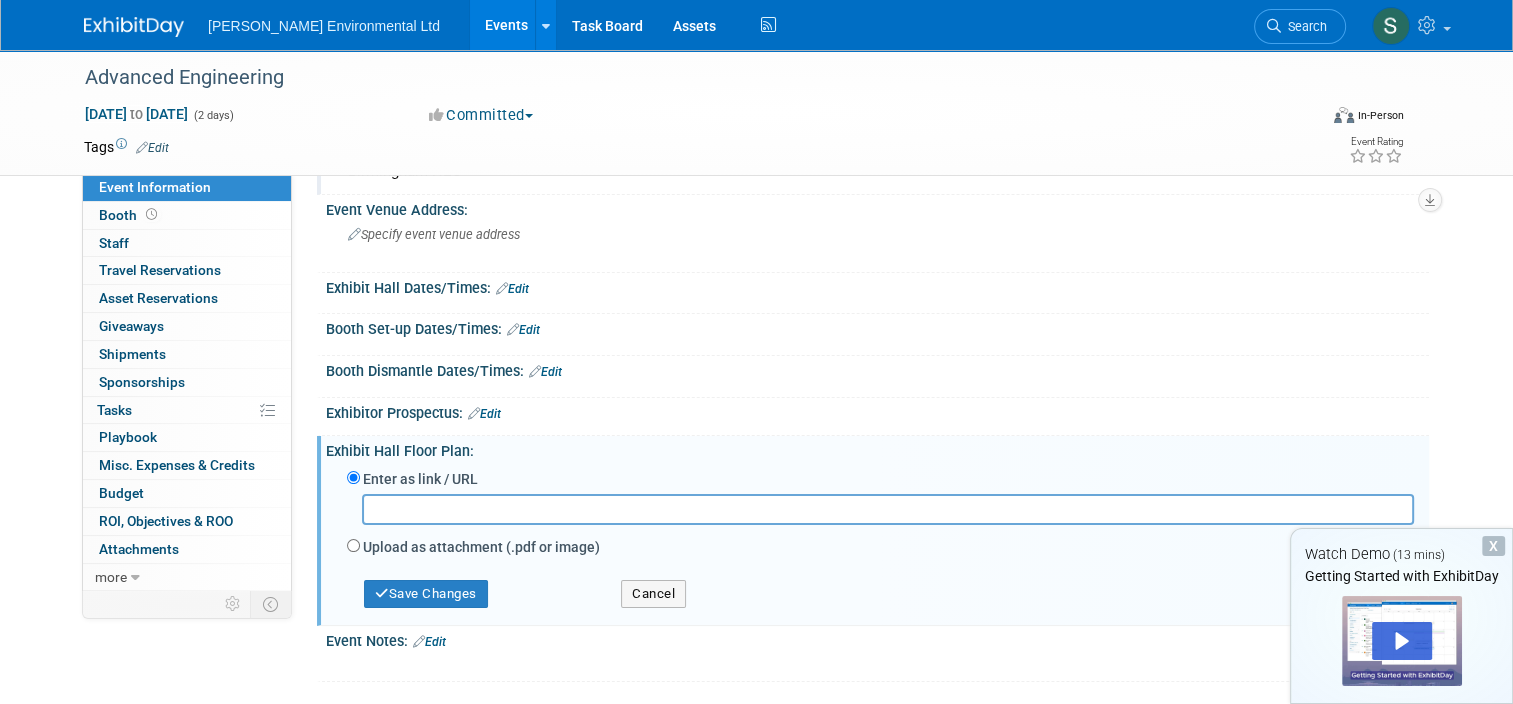 drag, startPoint x: 342, startPoint y: 532, endPoint x: 352, endPoint y: 540, distance: 12.806249 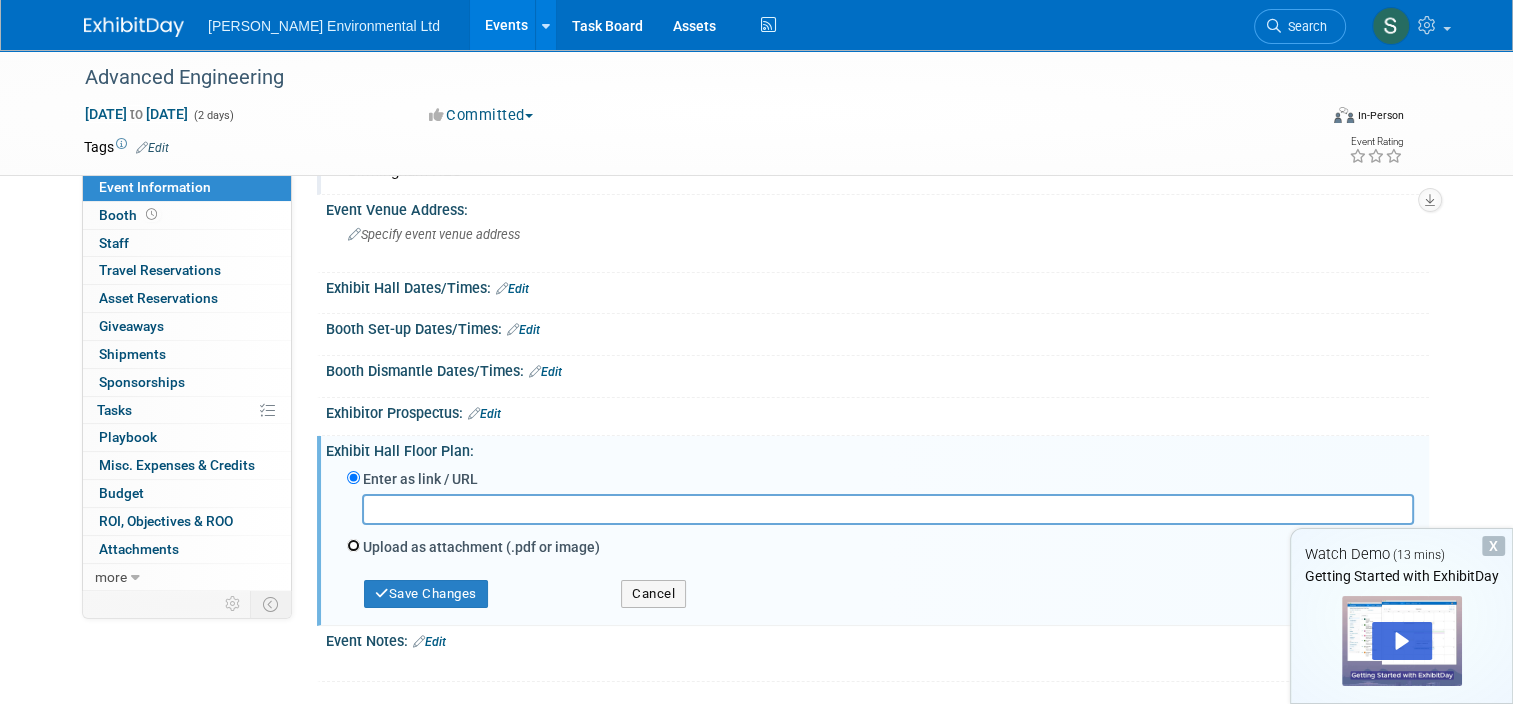 click on "Upload as attachment (.pdf or image)" at bounding box center [353, 545] 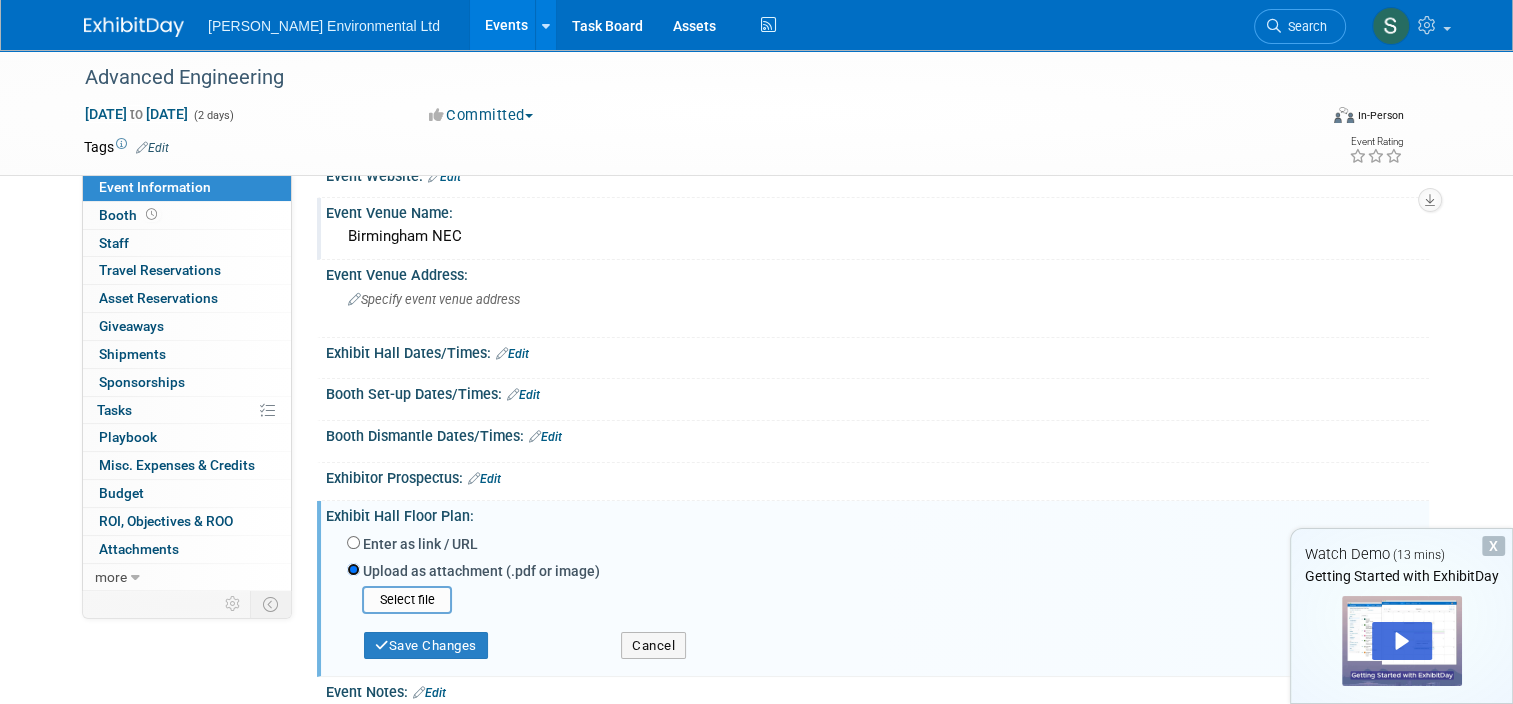 scroll, scrollTop: 0, scrollLeft: 0, axis: both 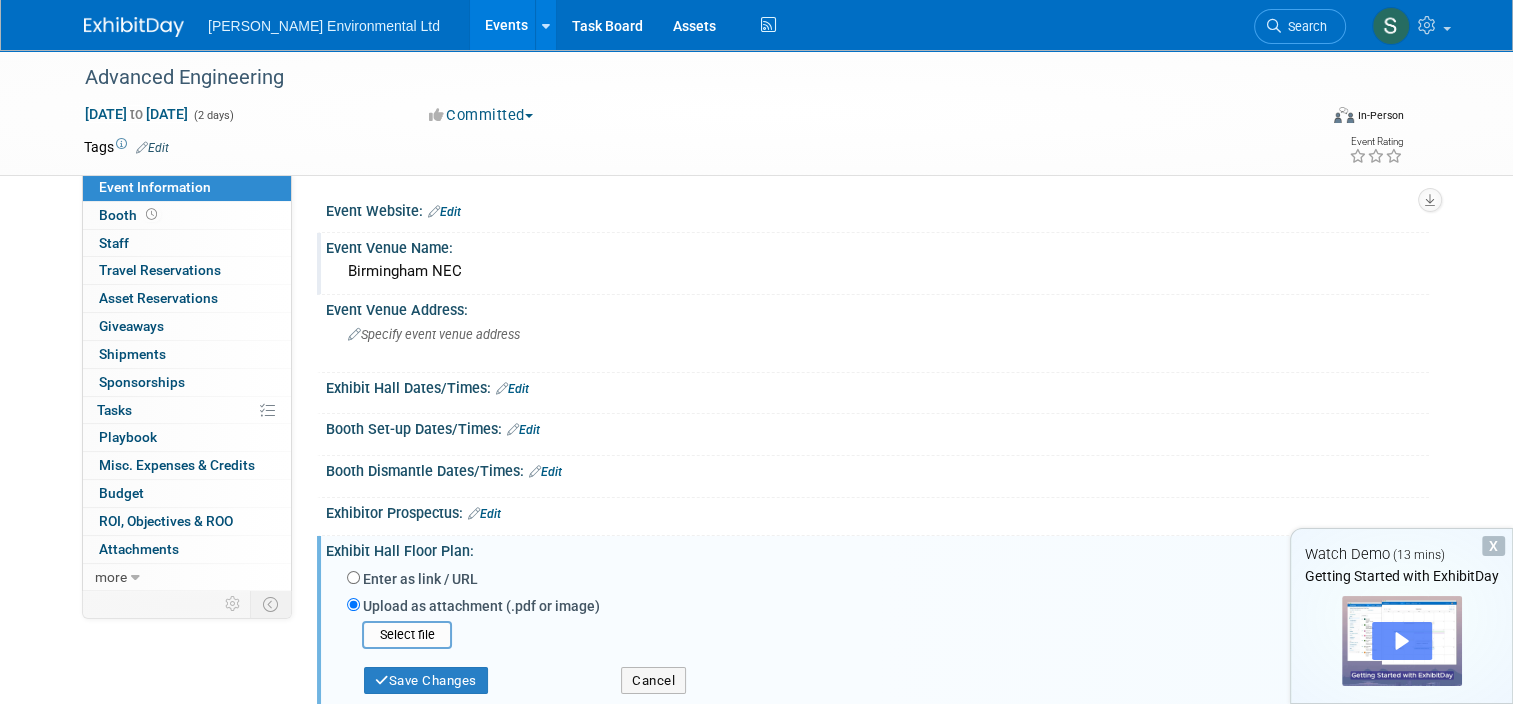click at bounding box center (1402, 641) 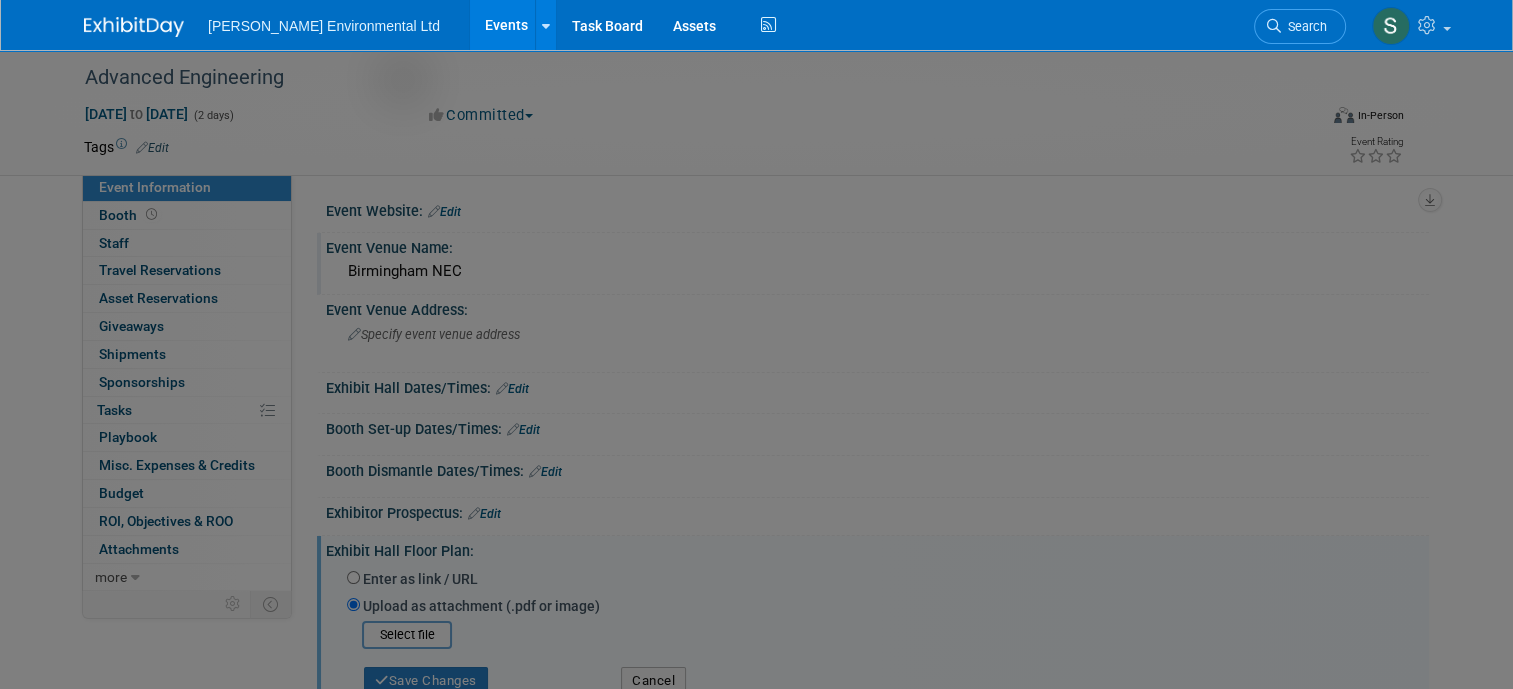 click at bounding box center (764, 529) 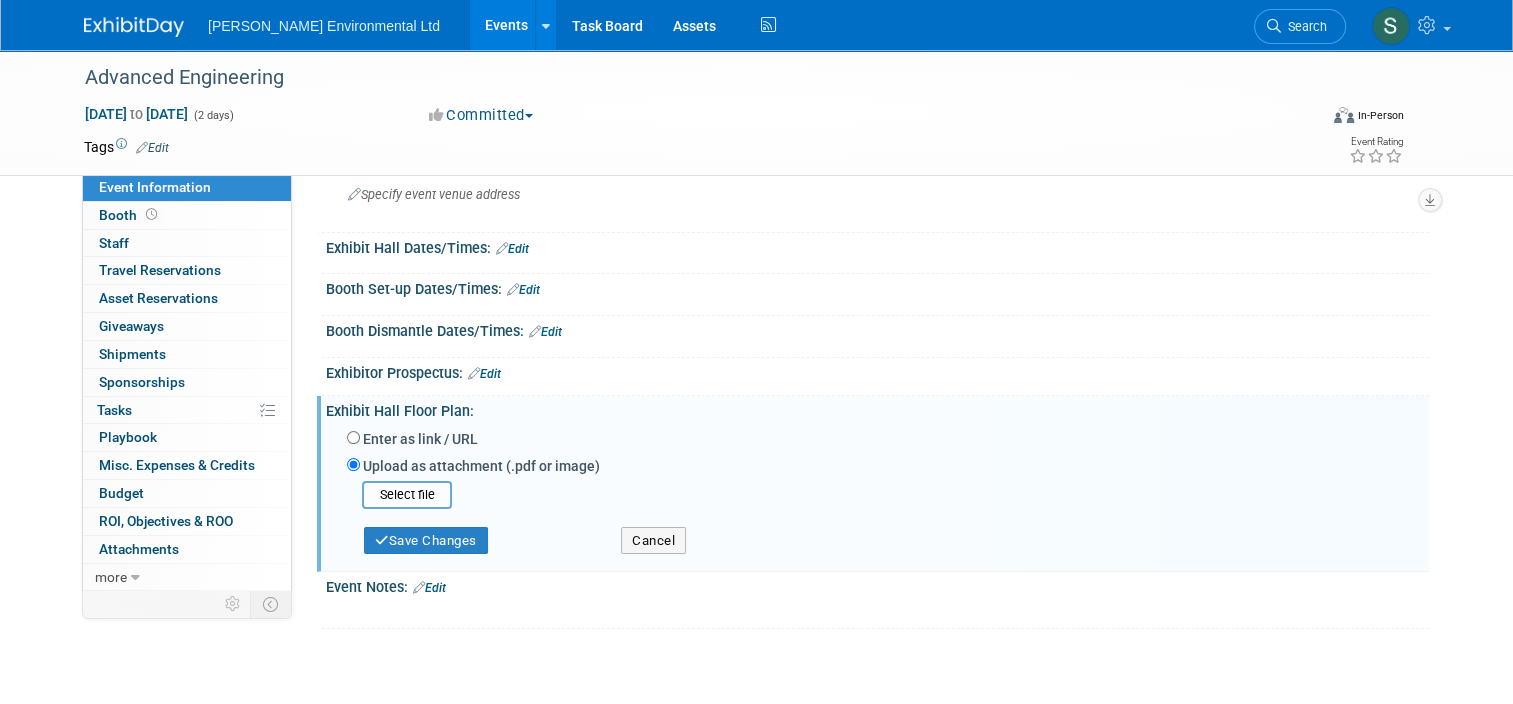 scroll, scrollTop: 276, scrollLeft: 0, axis: vertical 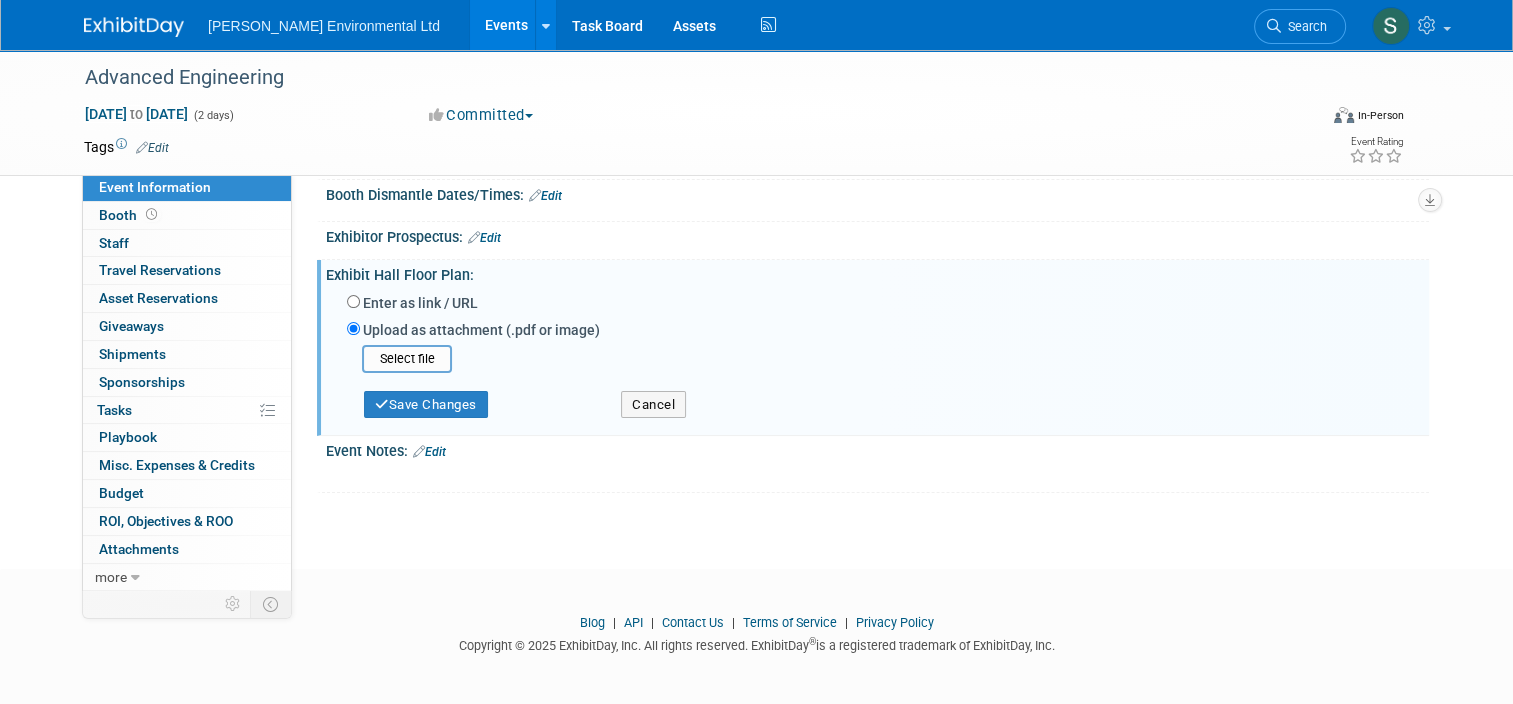 click on "[PERSON_NAME] Environmental Ltd
Events
Add Event
Bulk Upload Events
Shareable Event Boards
Recently Viewed Events:
Advanced Engineering
[DATE]  to  [DATE]
Task Board
Assets
Activity Feed
My Account
My Profile & Preferences
Sync to External Calendar...
Team Workspace
Users and Permissions
Workspace Settings
Metrics & Analytics
Upgrade
Budgeting, ROI & ROO
Annual Budgets (all events)
Refer & Earn
Contact us
Sign out
Search
Recently Viewed Events:
Advanced Engineering
In-Person
[DATE]  to  [DATE]
(Committed)
No match found...
Advanced Engineering" at bounding box center [756, 76] 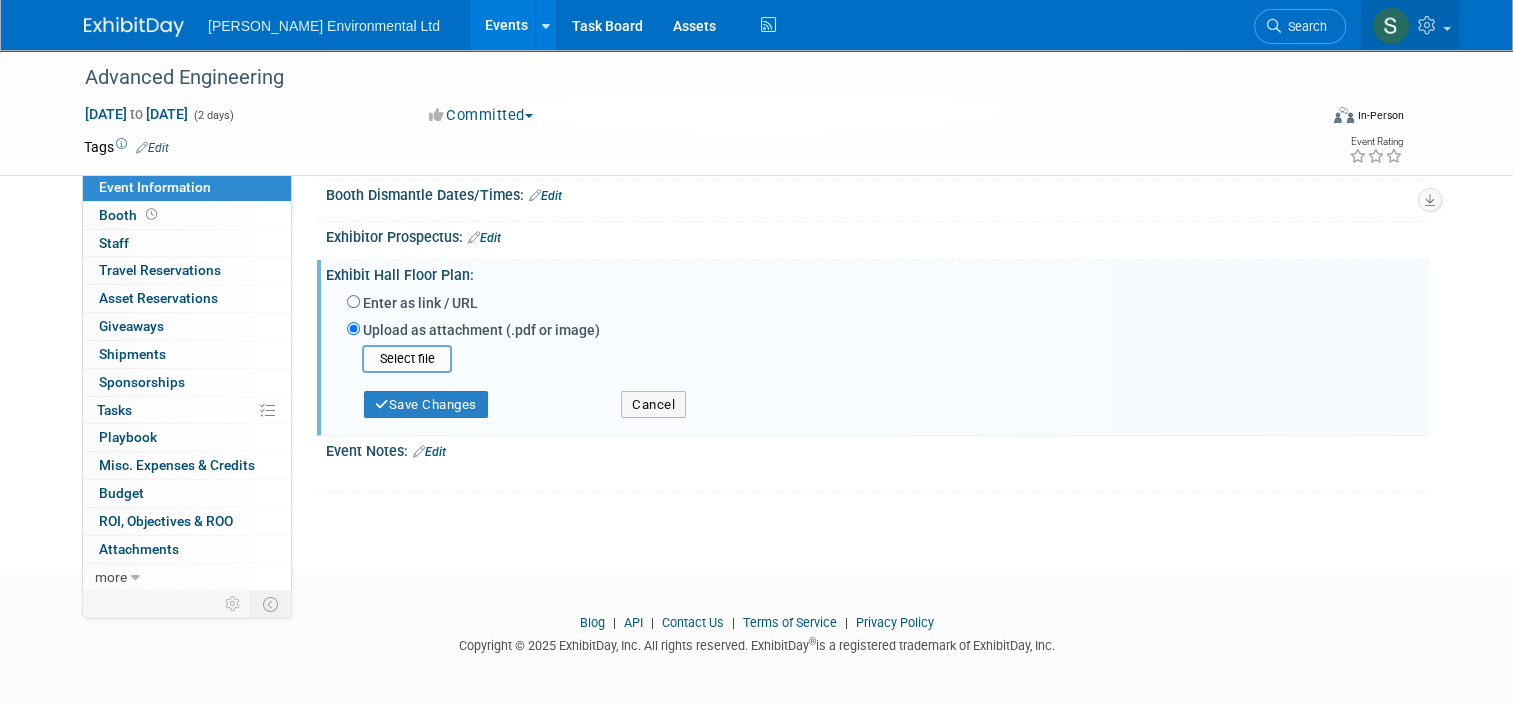 click at bounding box center (1391, 26) 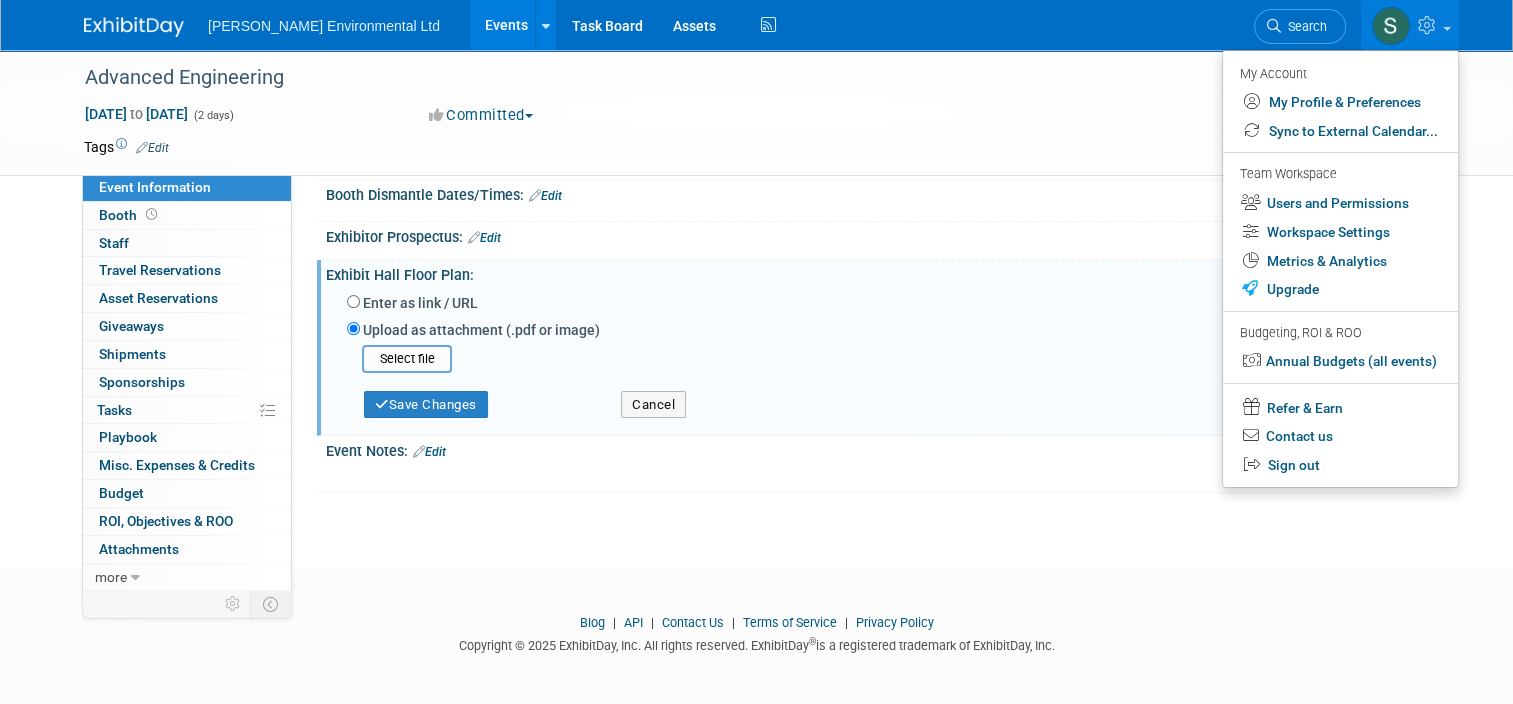click on "Copyright © 2025 ExhibitDay, Inc. All rights reserved.
ExhibitDay ®  is a registered trademark of ExhibitDay, Inc." at bounding box center [756, 643] 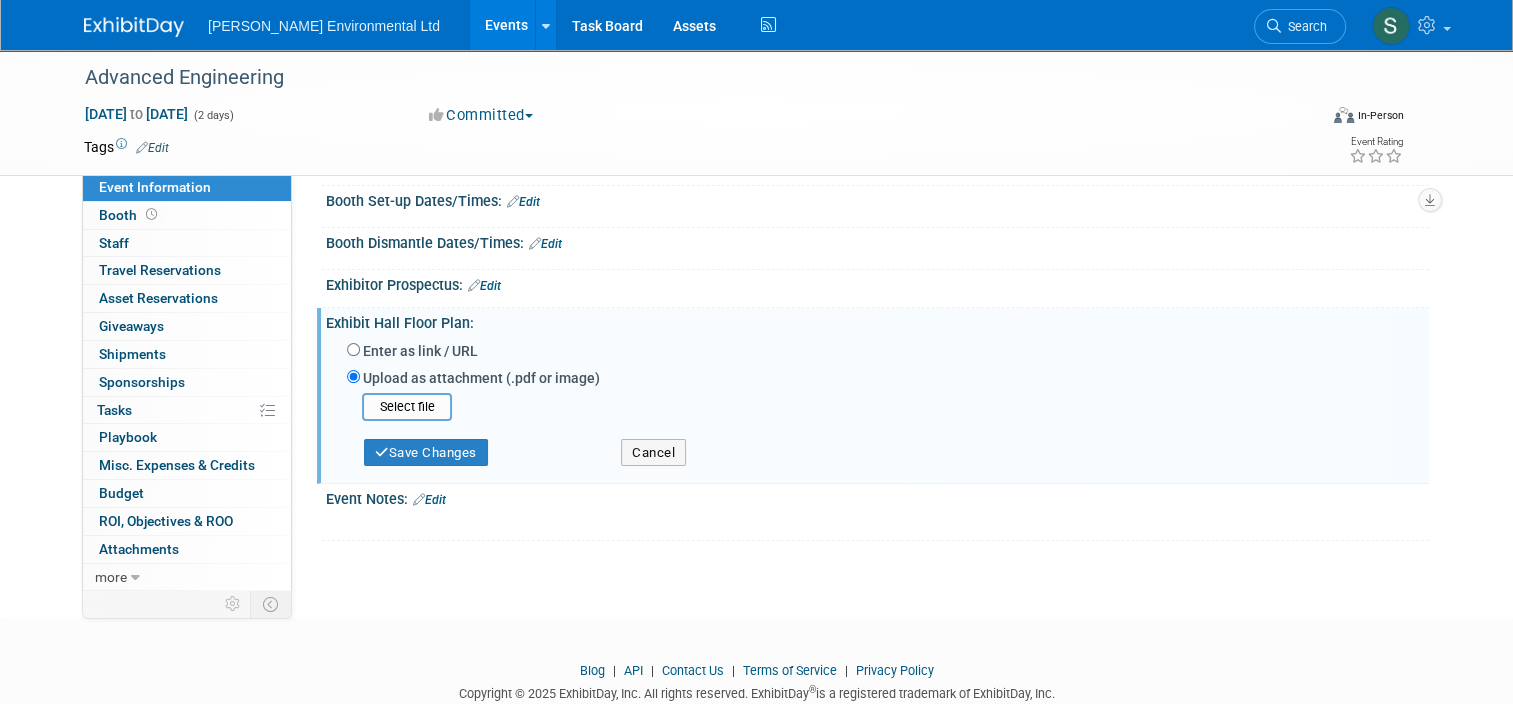 scroll, scrollTop: 276, scrollLeft: 0, axis: vertical 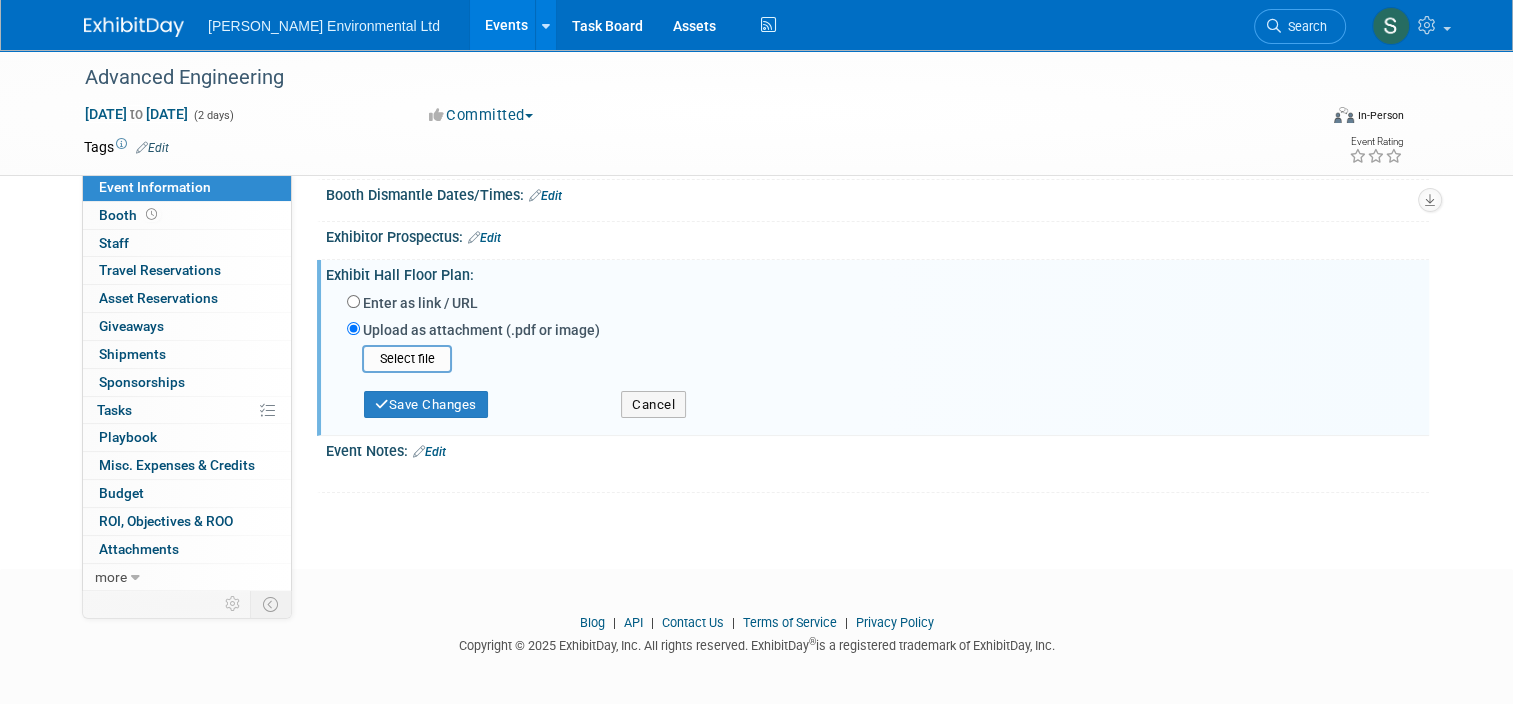 click on "Enter as link / URL" at bounding box center (420, 303) 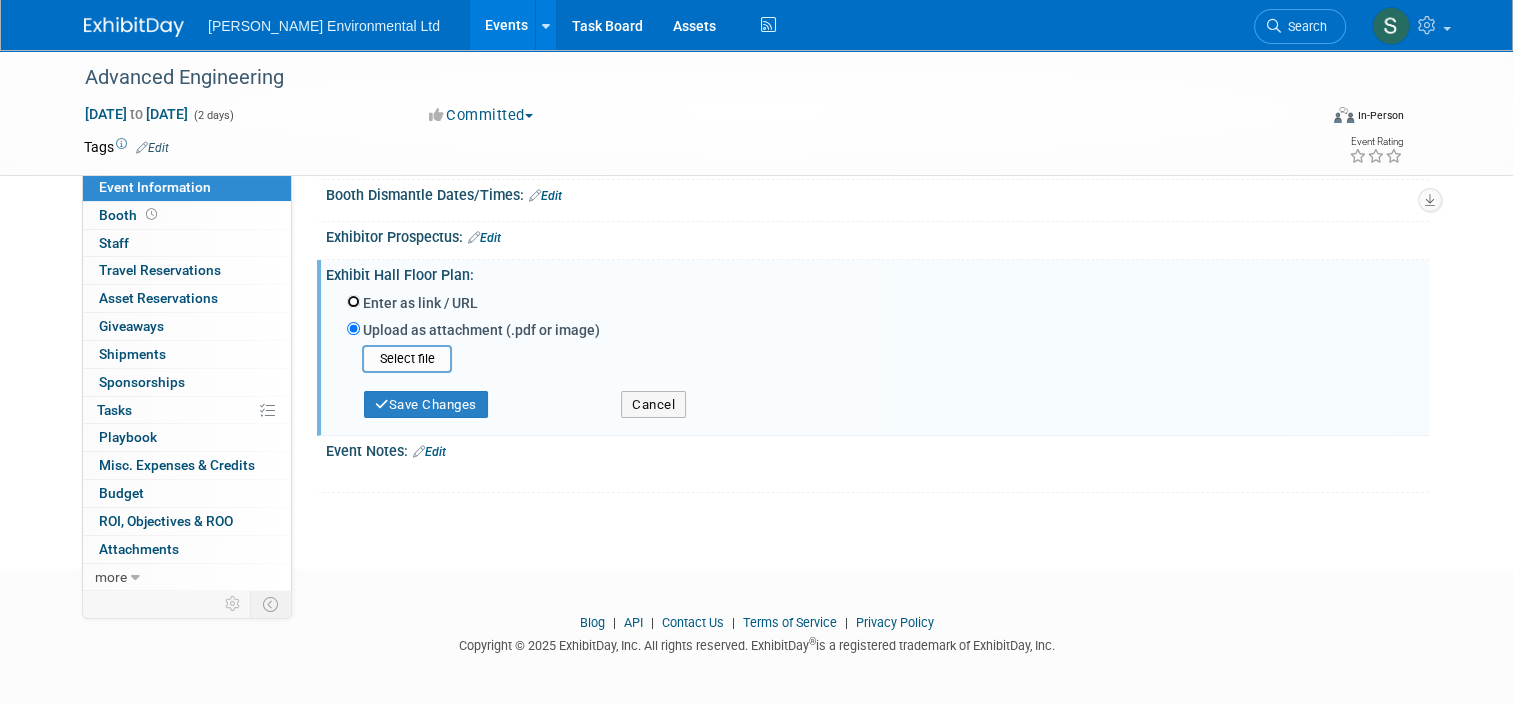click on "Enter as link / URL" at bounding box center (353, 301) 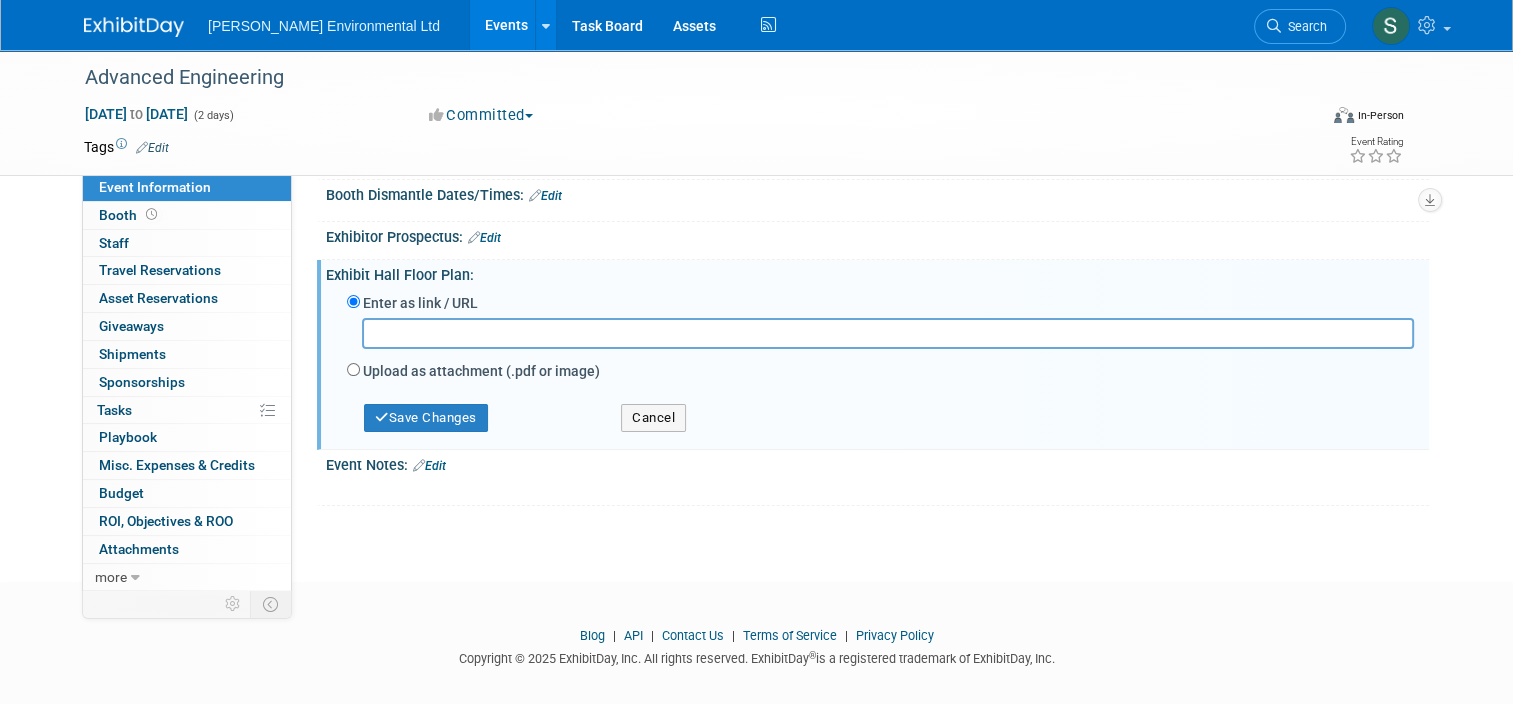 click on "Upload as attachment (.pdf or image)" at bounding box center [481, 371] 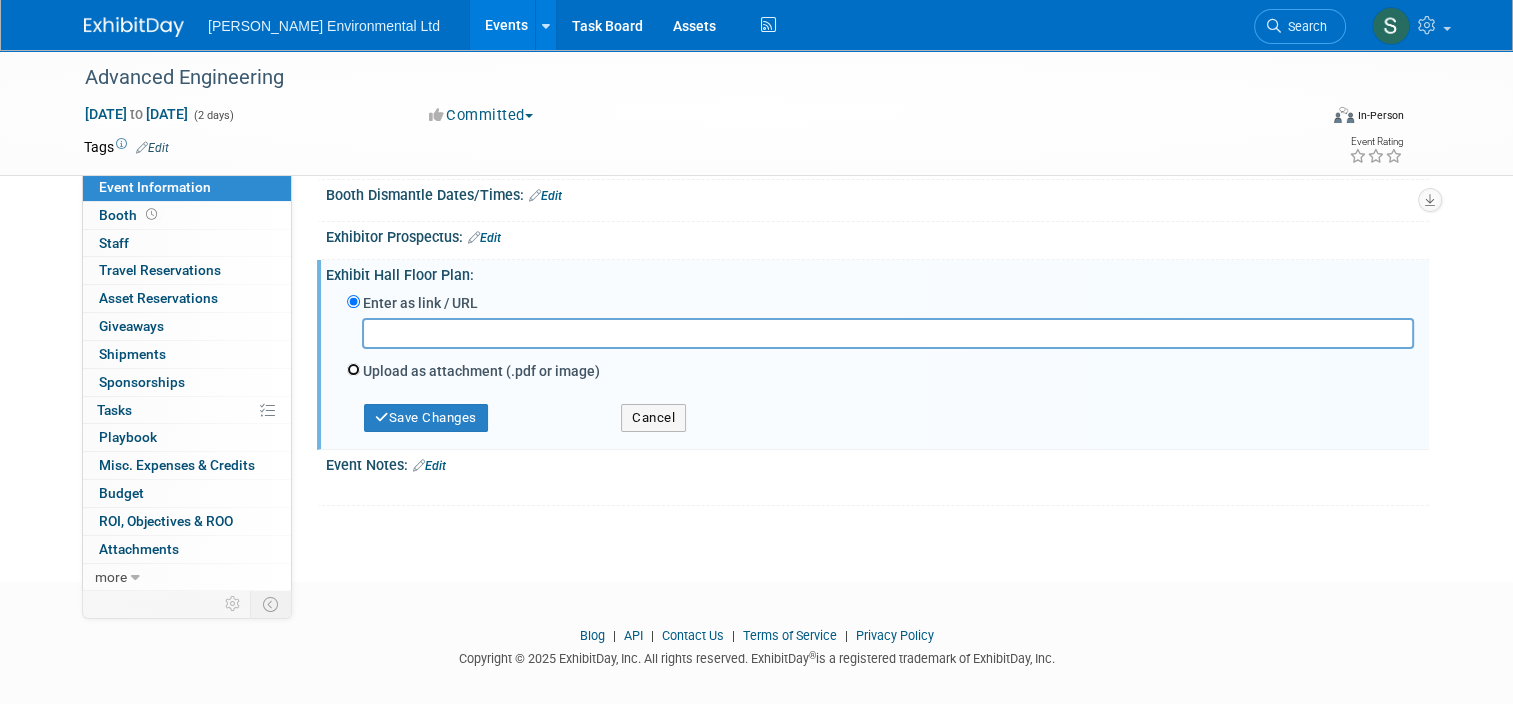 click on "Upload as attachment (.pdf or image)" at bounding box center (353, 369) 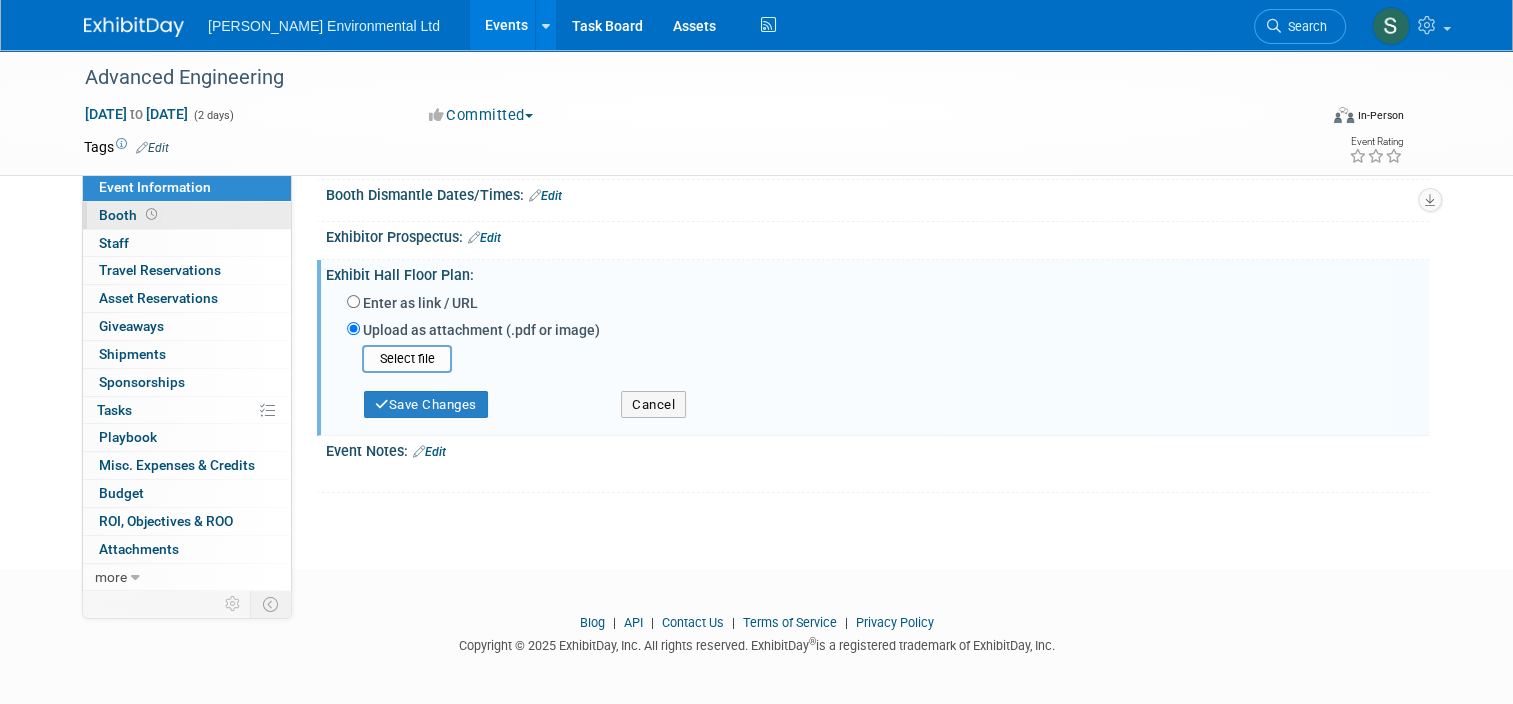 click on "Booth" at bounding box center [130, 215] 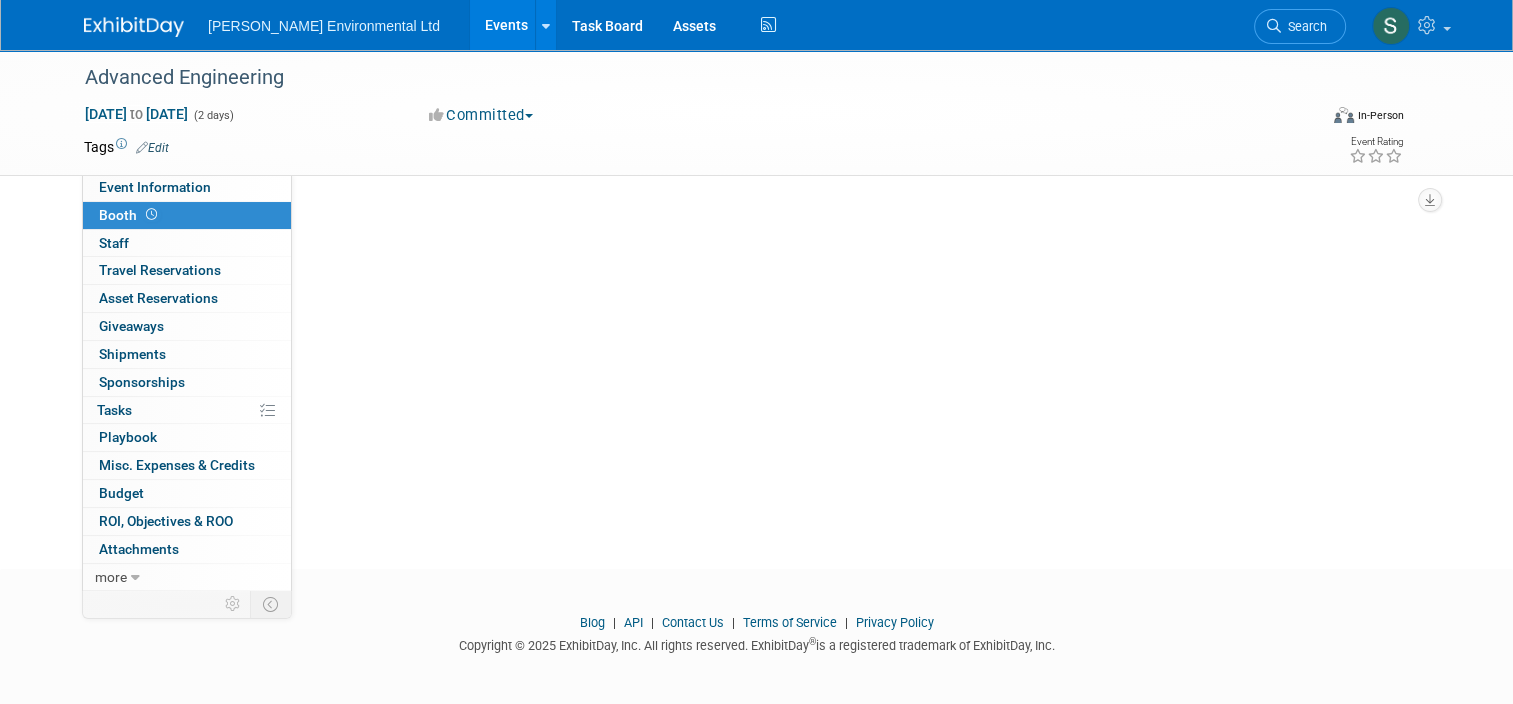 scroll, scrollTop: 0, scrollLeft: 0, axis: both 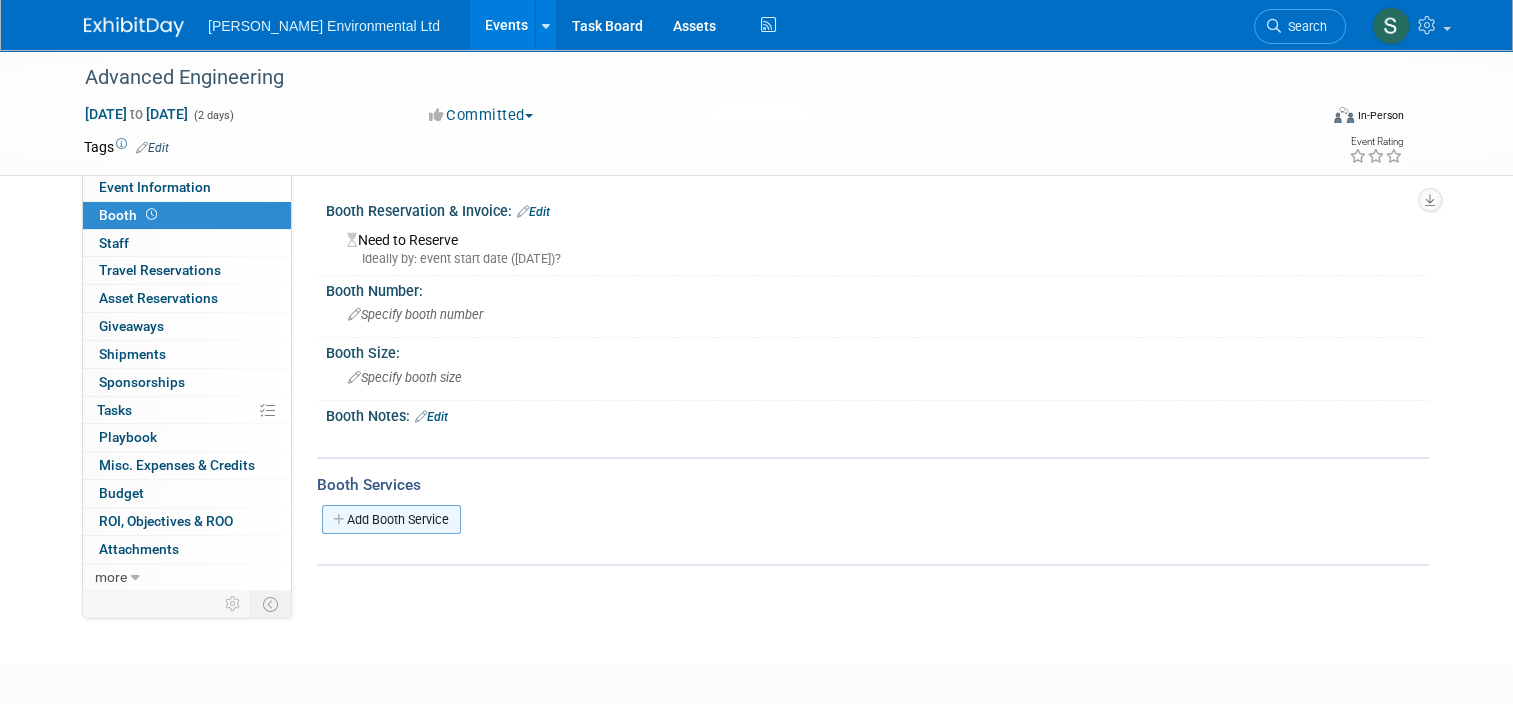 click on "Add Booth Service" at bounding box center (391, 519) 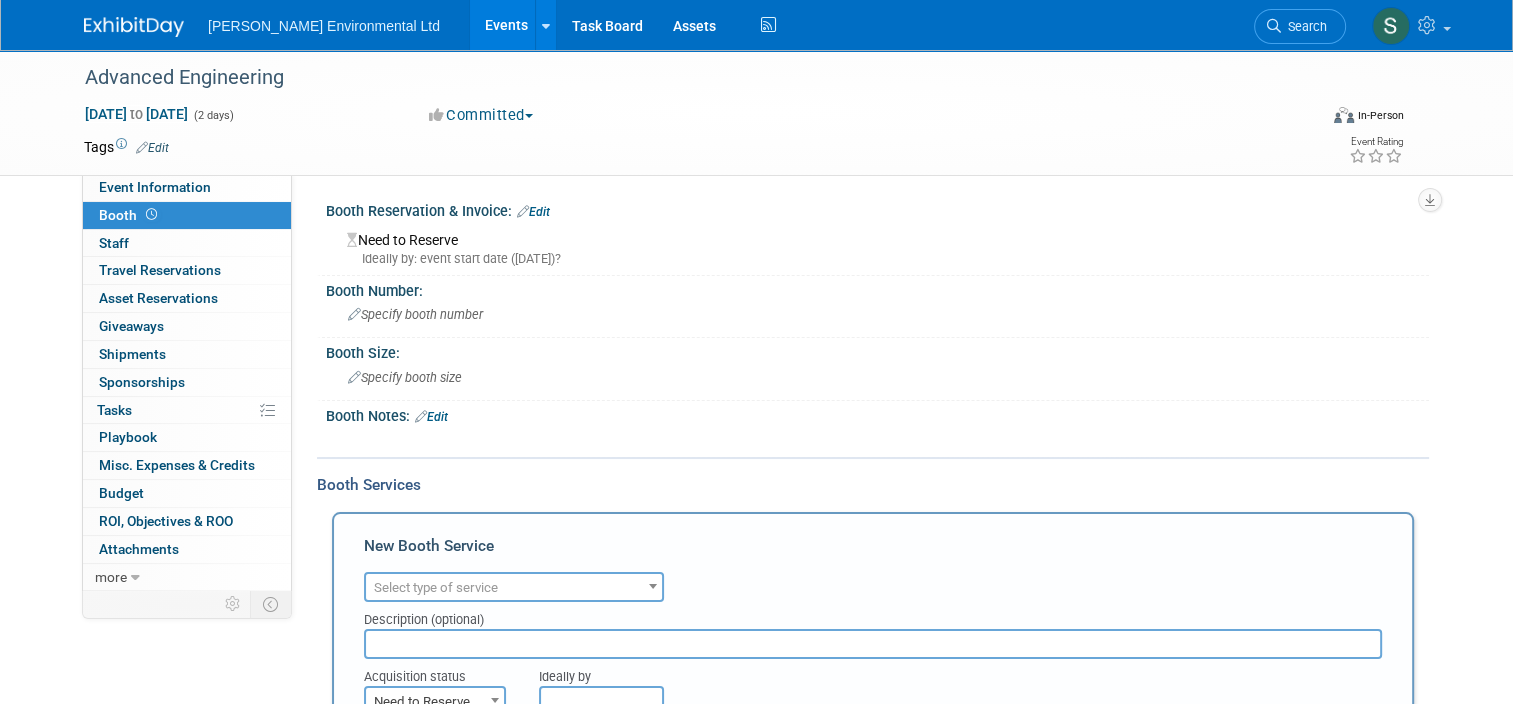 scroll, scrollTop: 0, scrollLeft: 0, axis: both 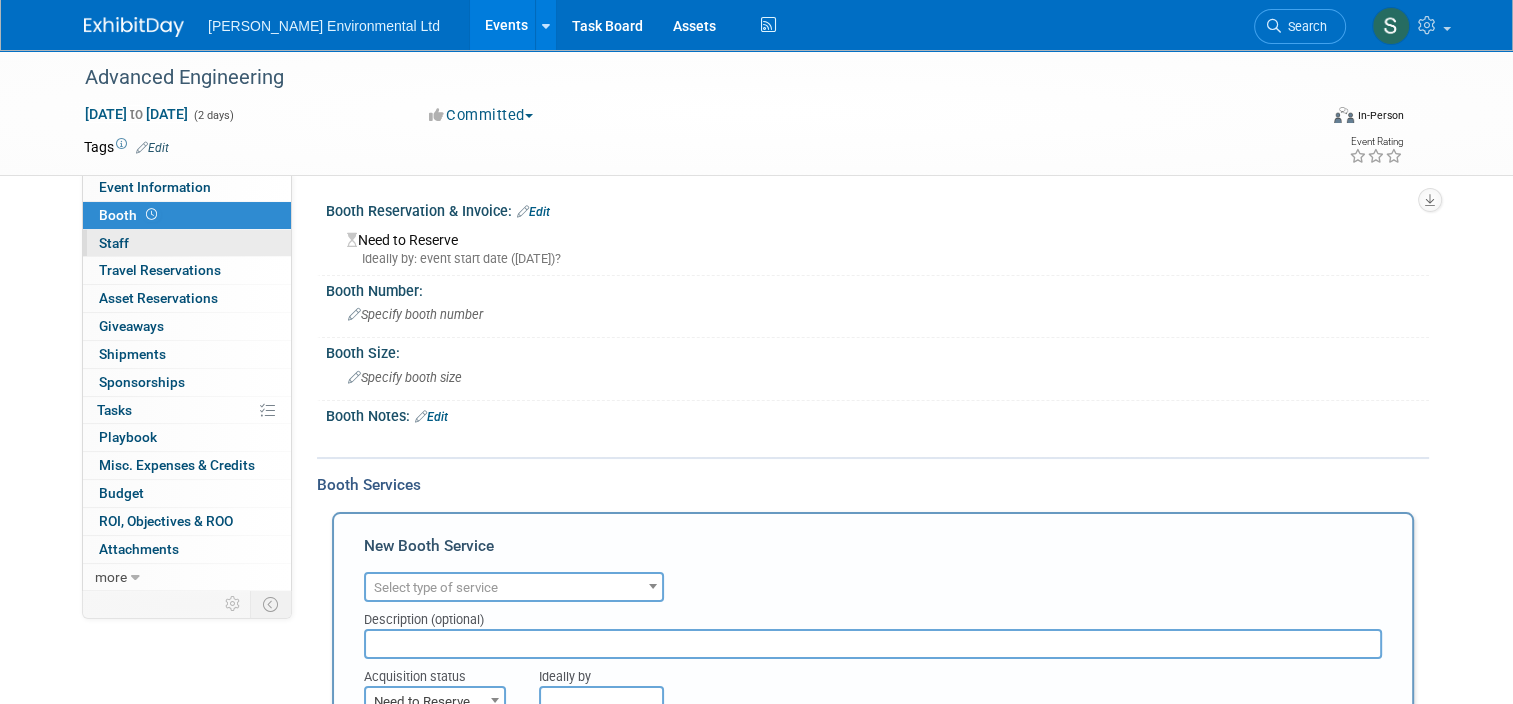 click on "0
Staff 0" at bounding box center [187, 243] 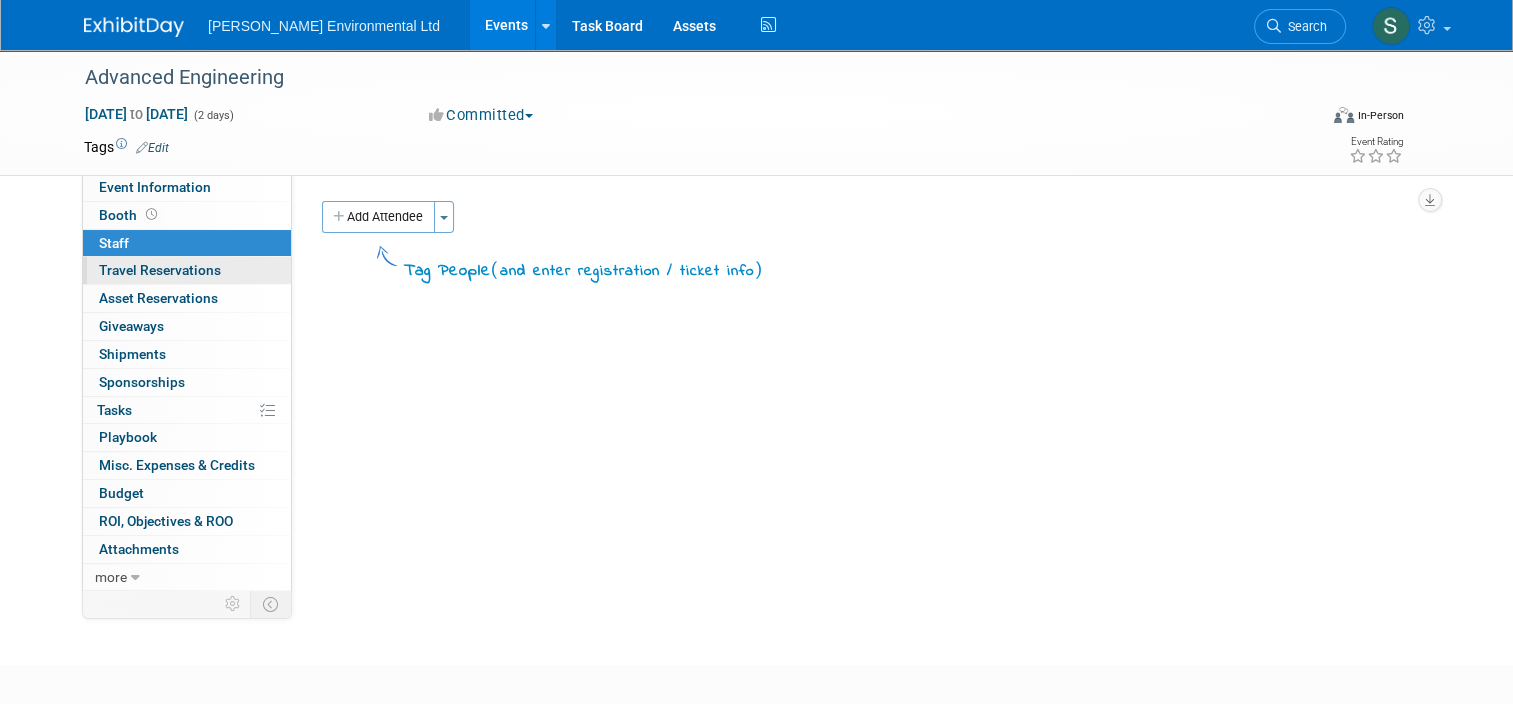 click on "0
Travel Reservations 0" at bounding box center (187, 270) 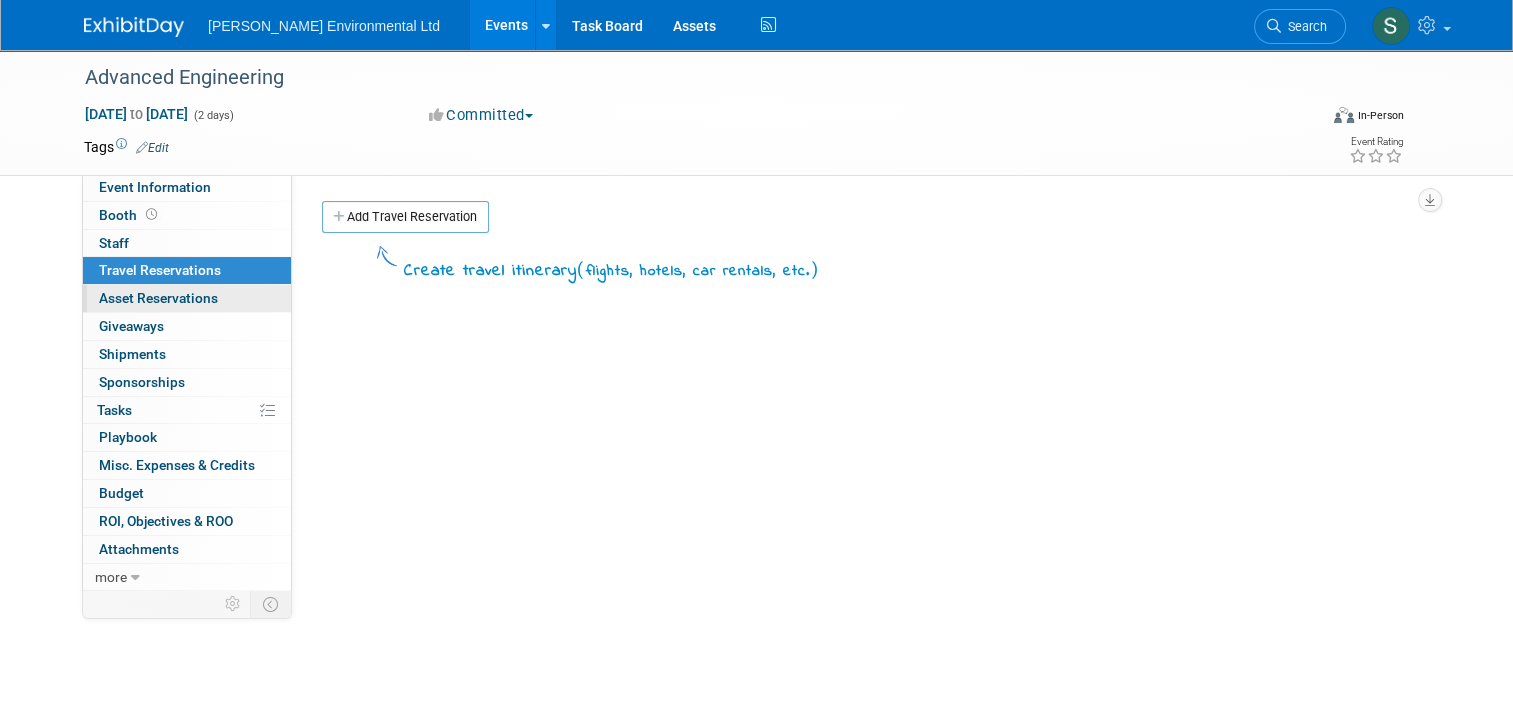 click on "Asset Reservations 0" at bounding box center [158, 298] 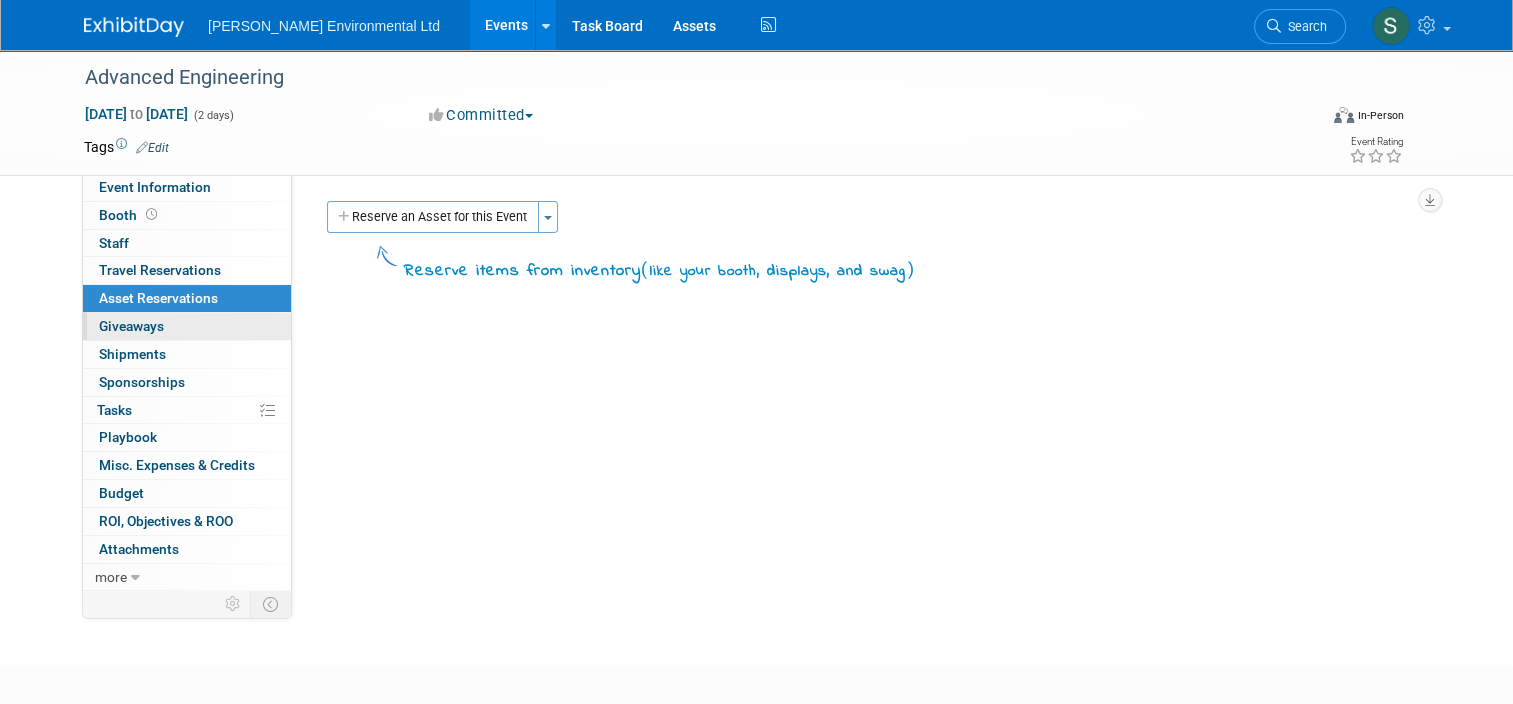 click on "0
Giveaways 0" at bounding box center [187, 326] 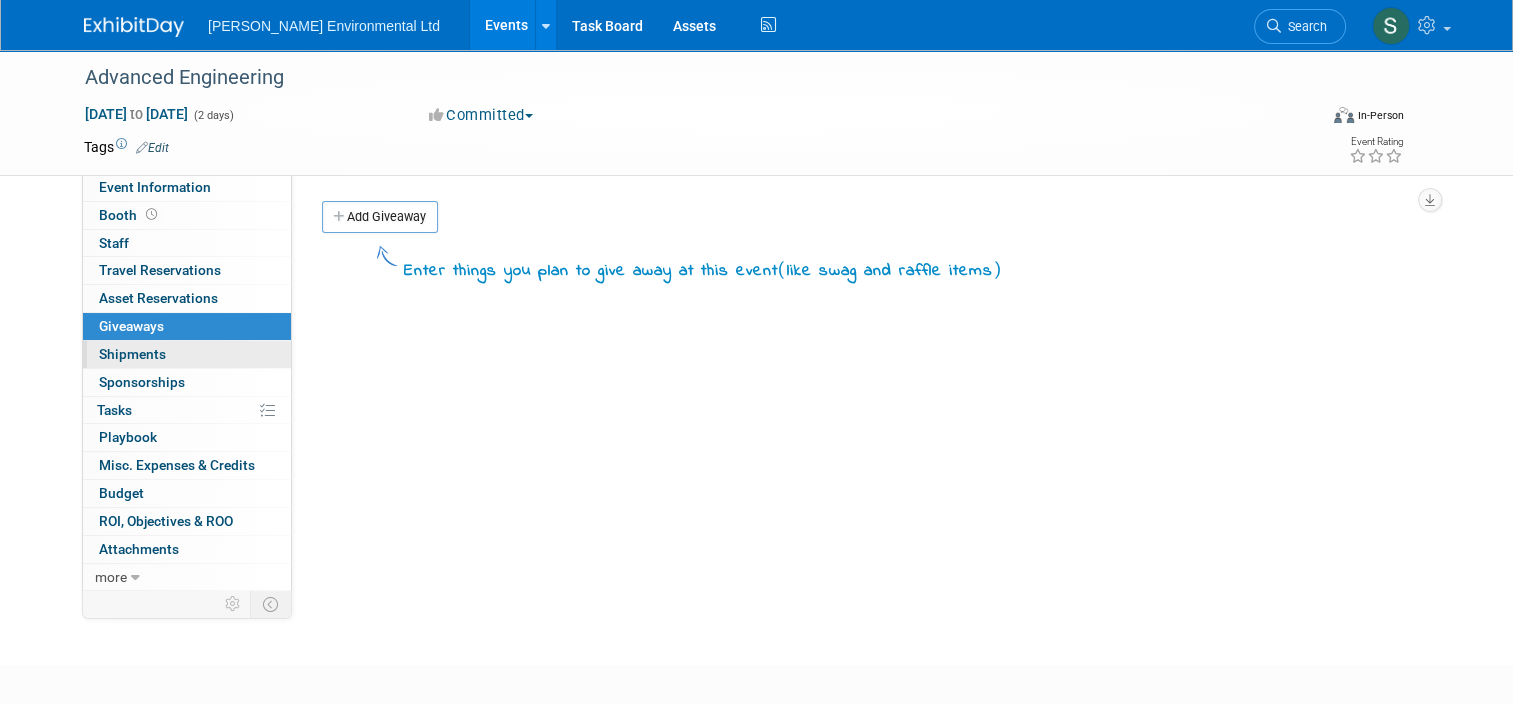 click on "0
Shipments 0" at bounding box center [187, 354] 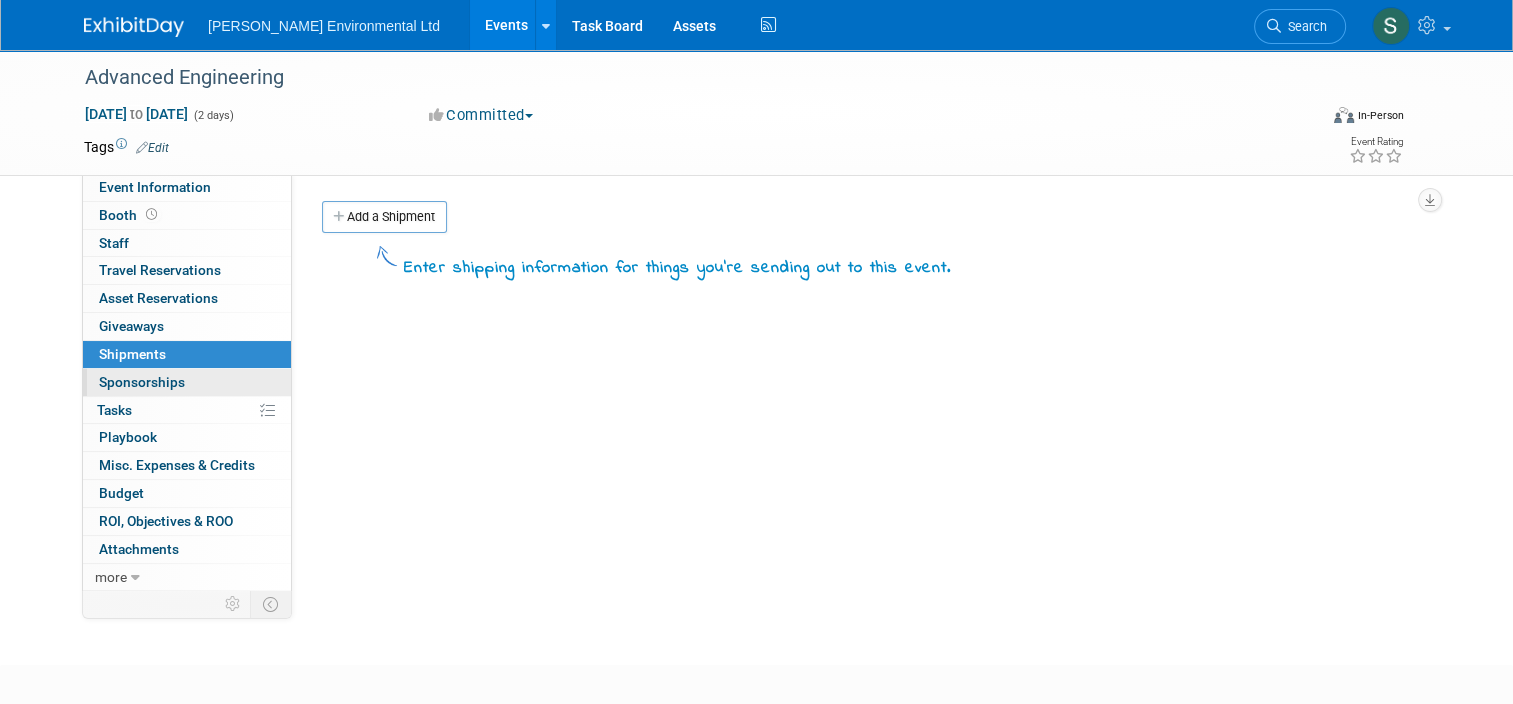 click on "0
Sponsorships 0" at bounding box center [187, 382] 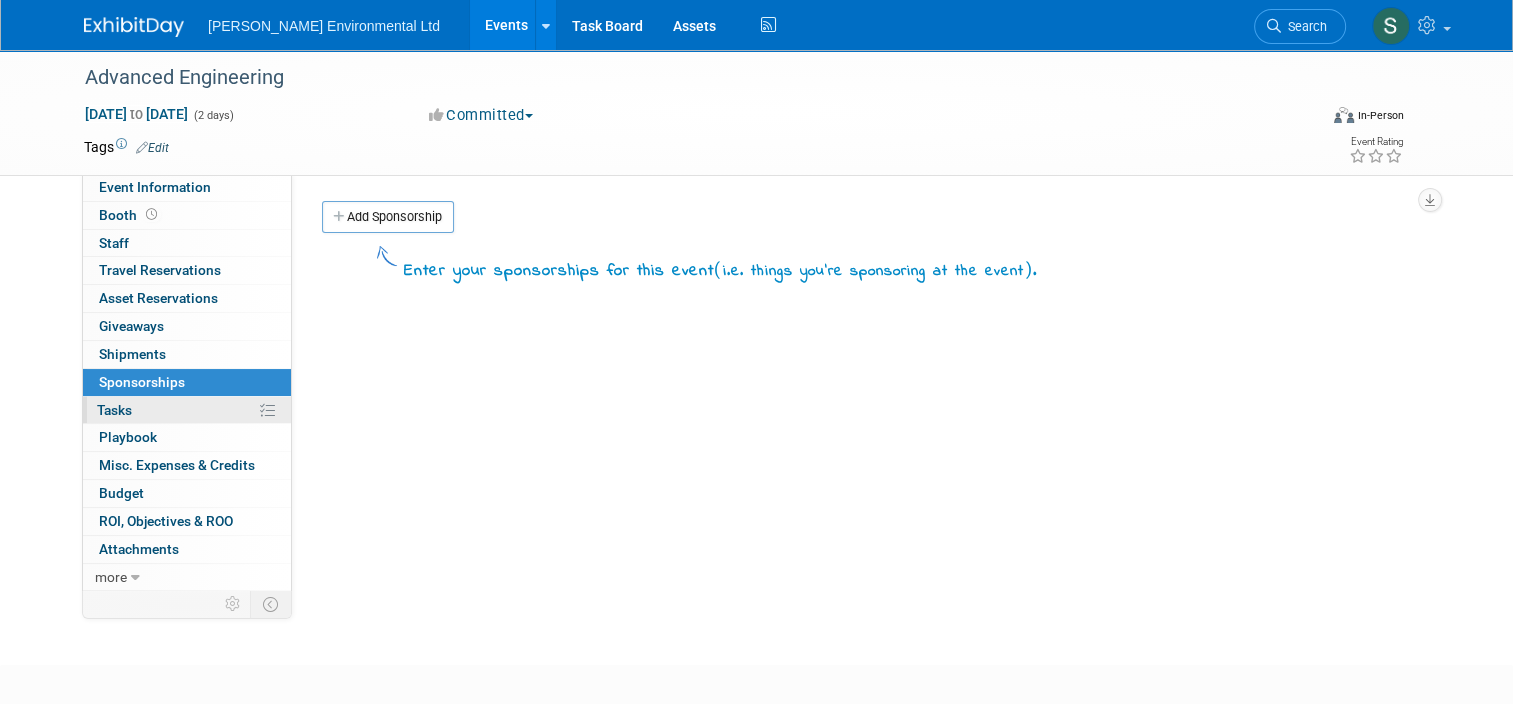 click on "0%
Tasks 0%" at bounding box center (187, 410) 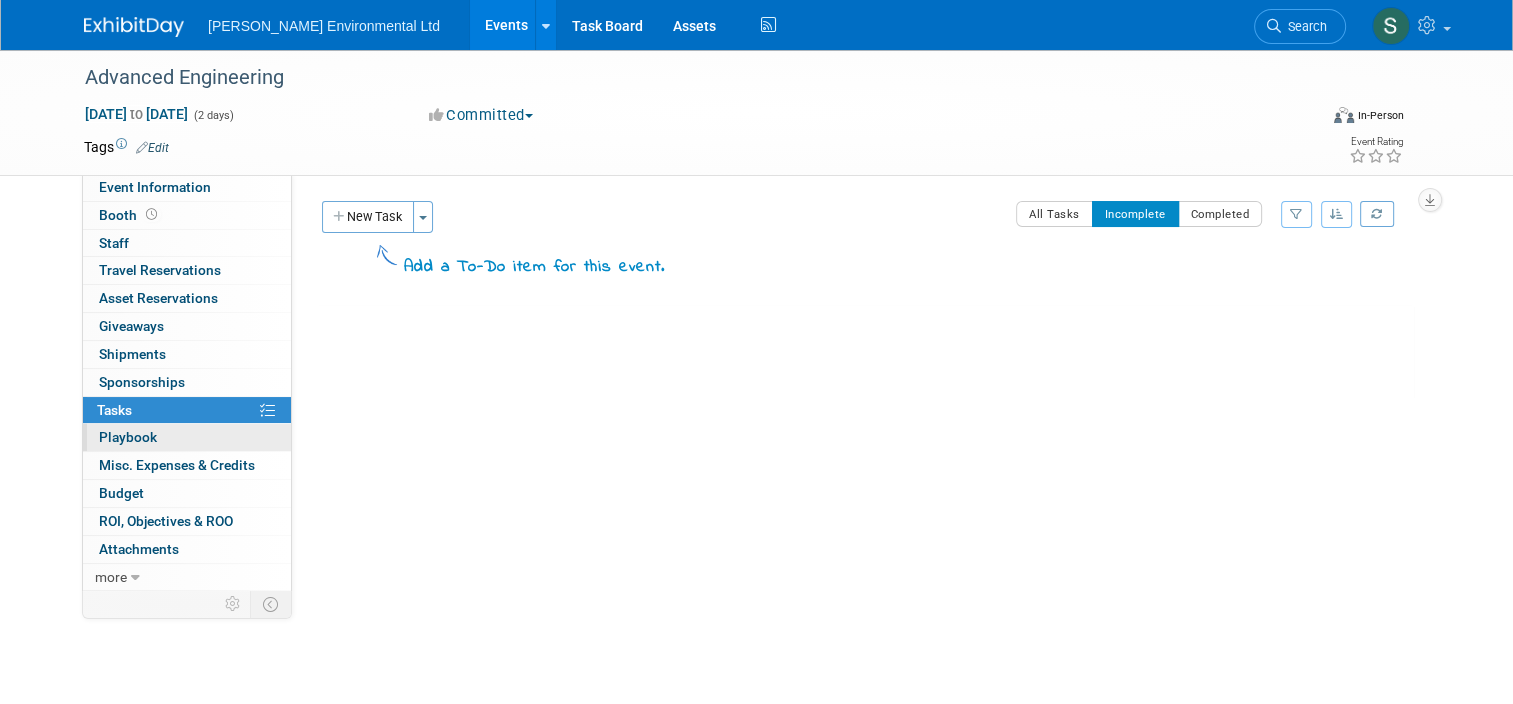 click on "0
Playbook 0" at bounding box center (187, 437) 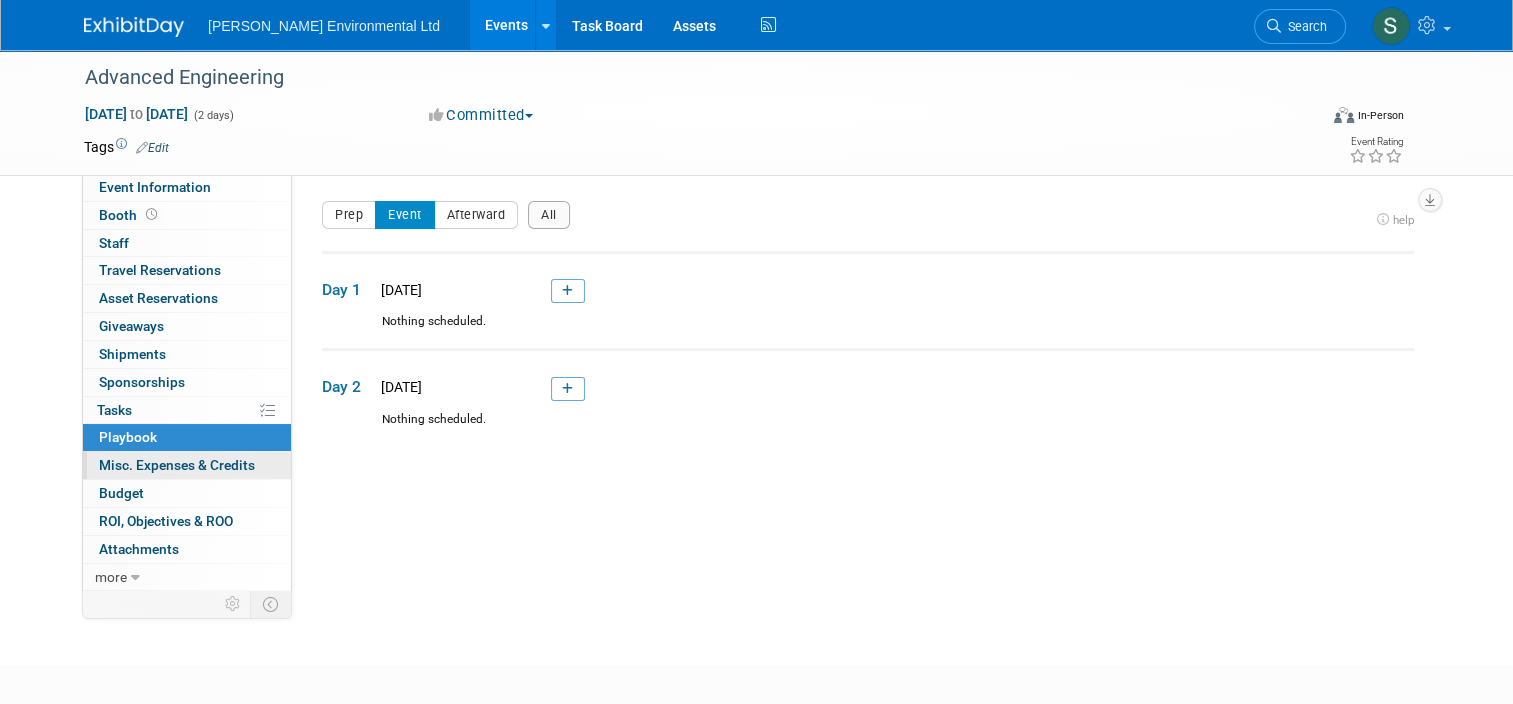 click on "Misc. Expenses & Credits 0" at bounding box center [177, 465] 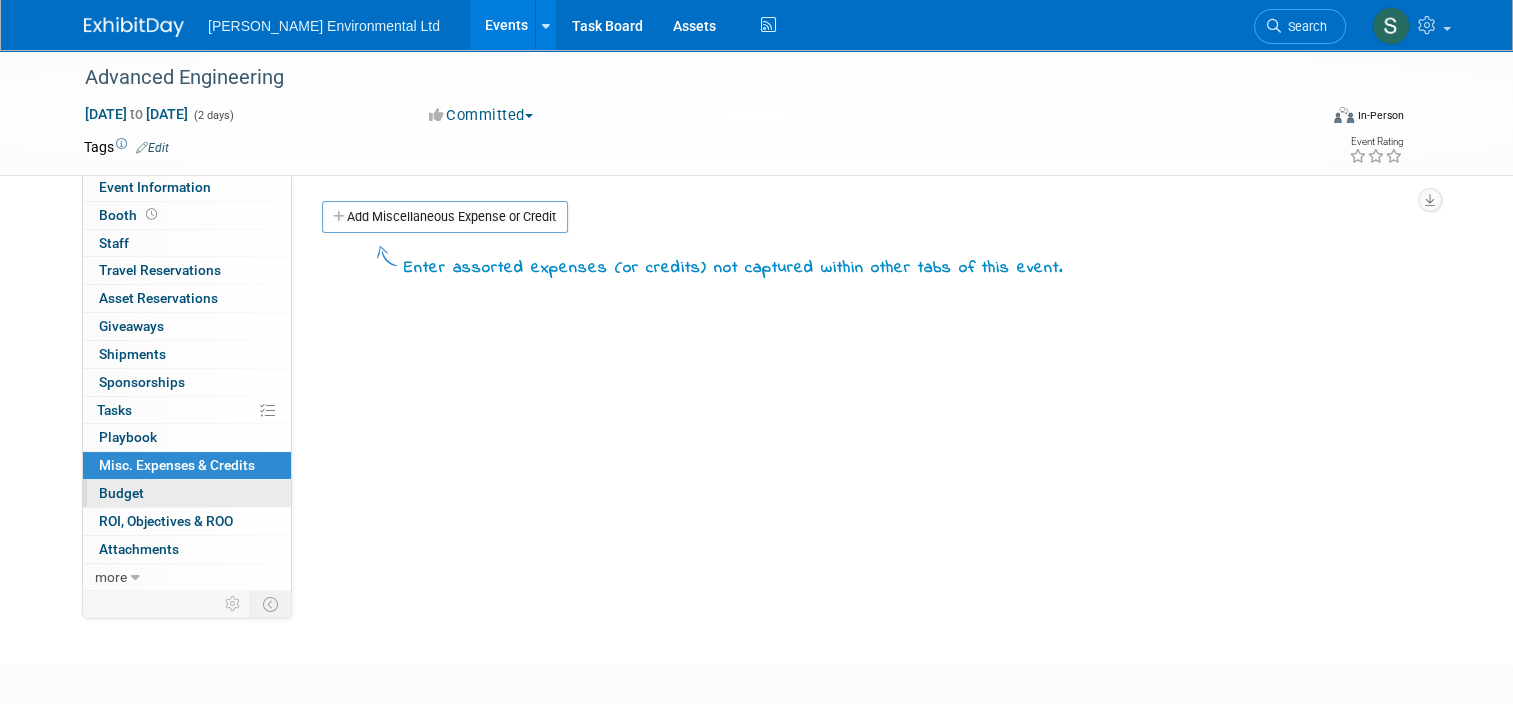 click on "Budget" at bounding box center [187, 493] 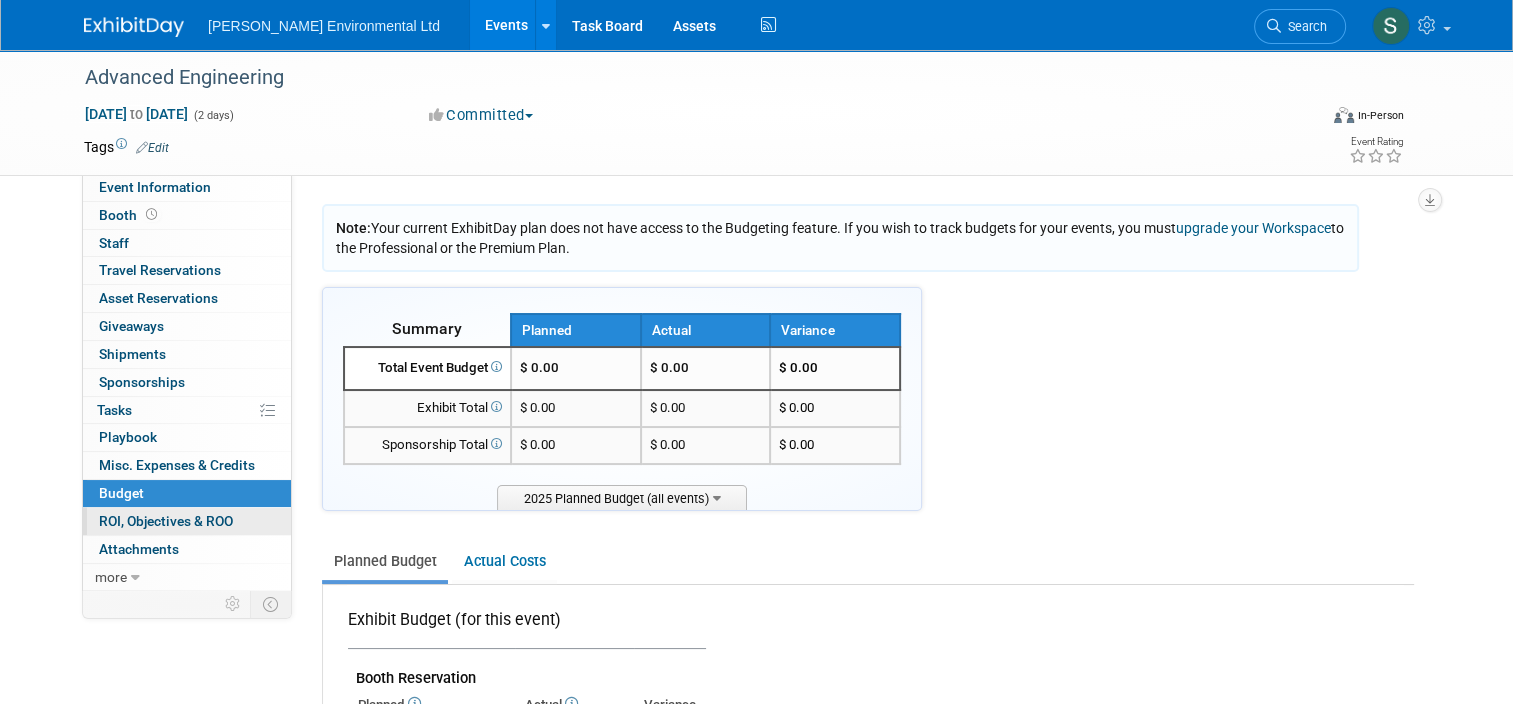 click on "0
ROI, Objectives & ROO 0" at bounding box center (187, 521) 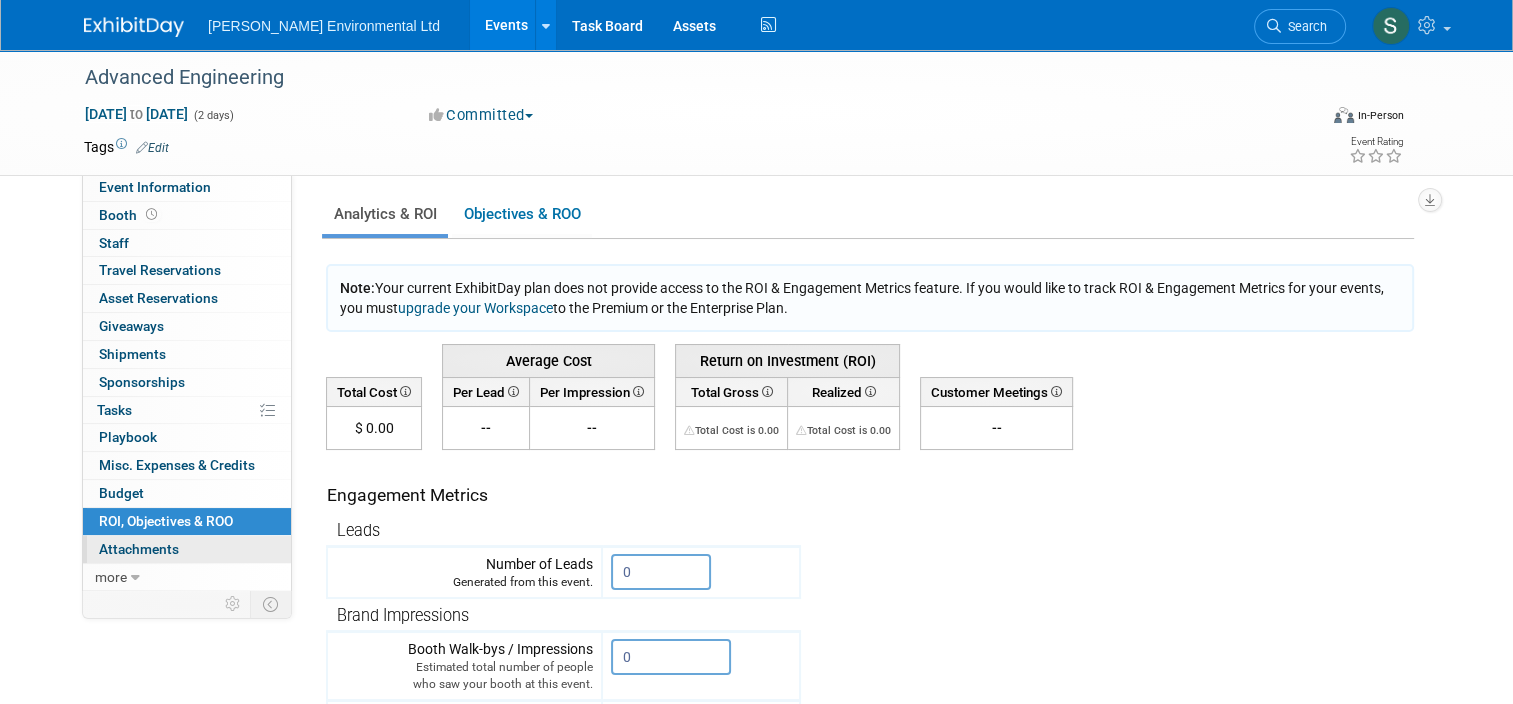 click on "Attachments 0" at bounding box center (139, 549) 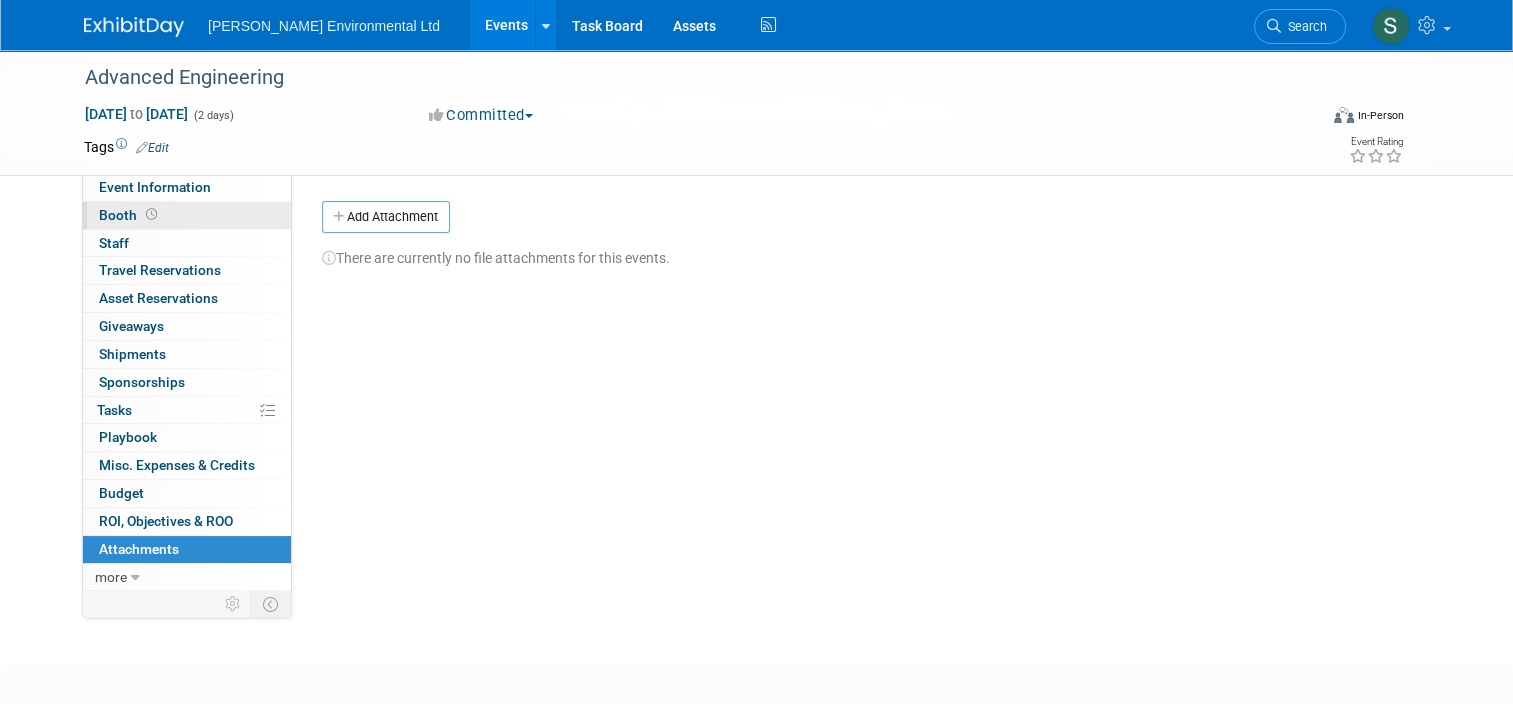click on "Booth" at bounding box center [187, 215] 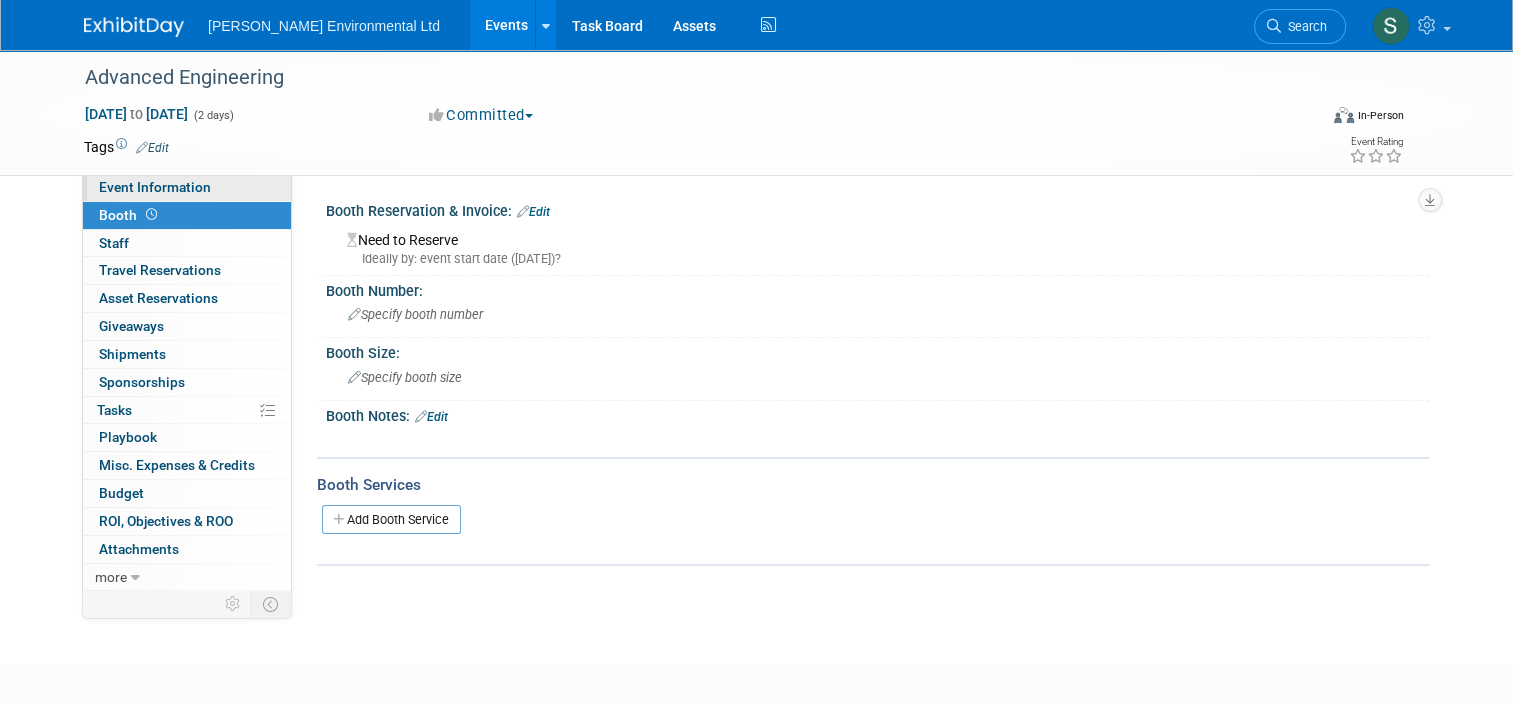 click on "Event Information" at bounding box center (155, 187) 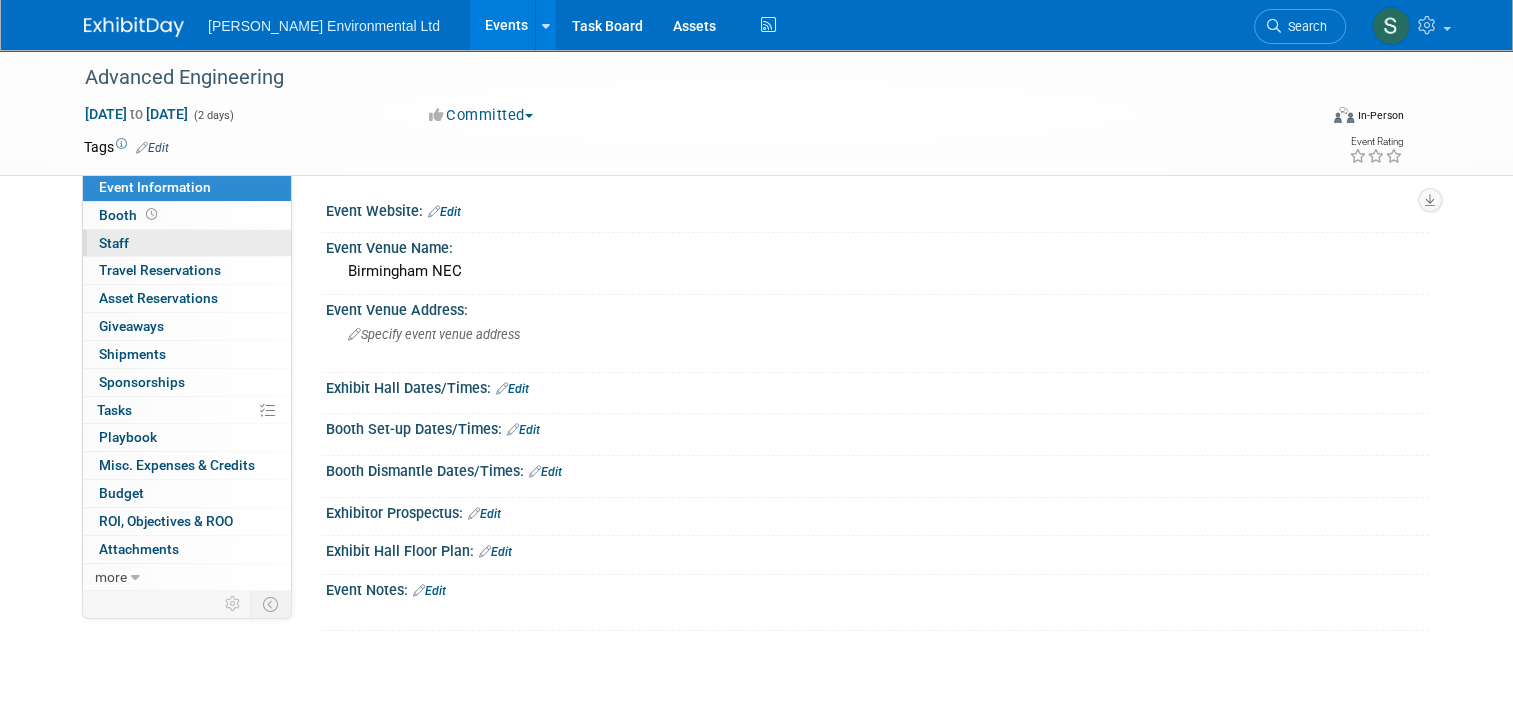 click on "0
Staff 0" at bounding box center [187, 243] 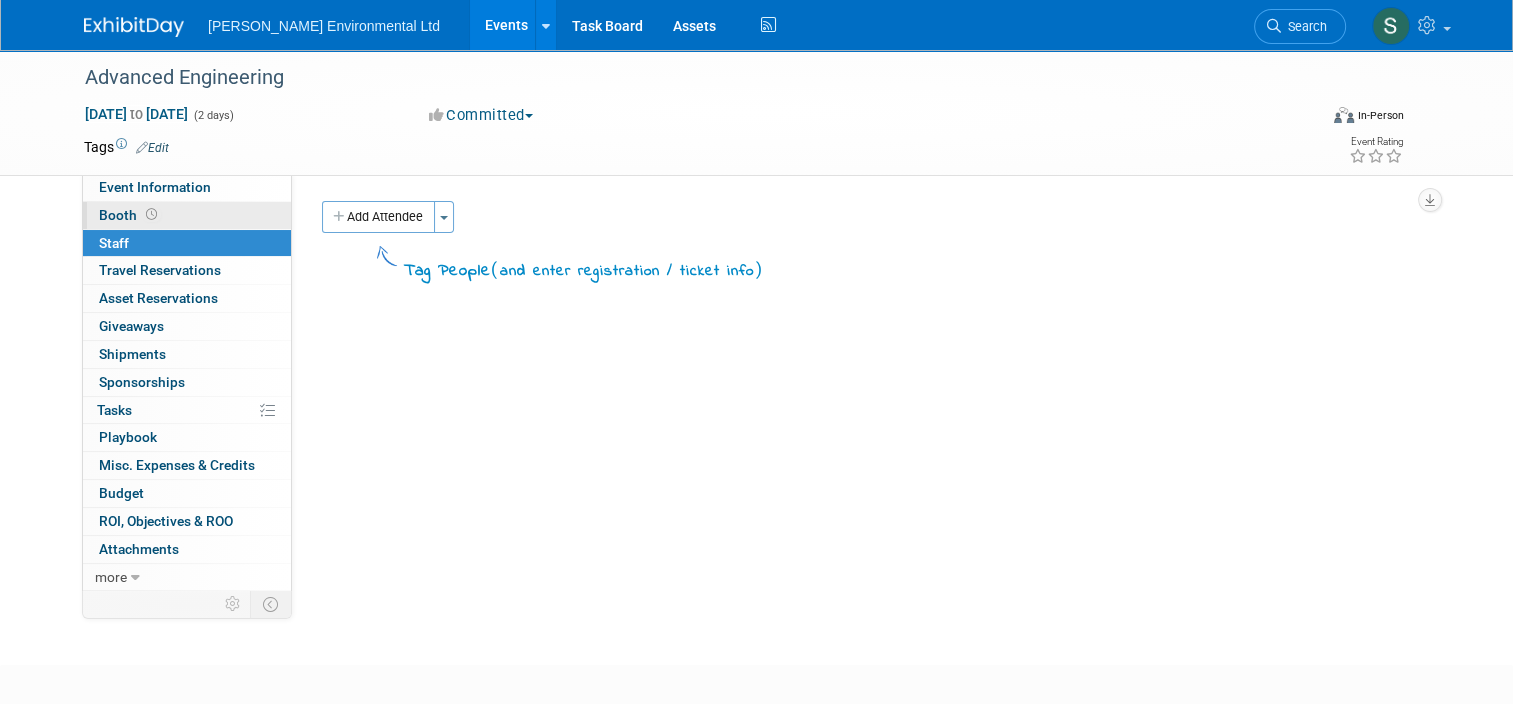 click on "Booth" at bounding box center [187, 215] 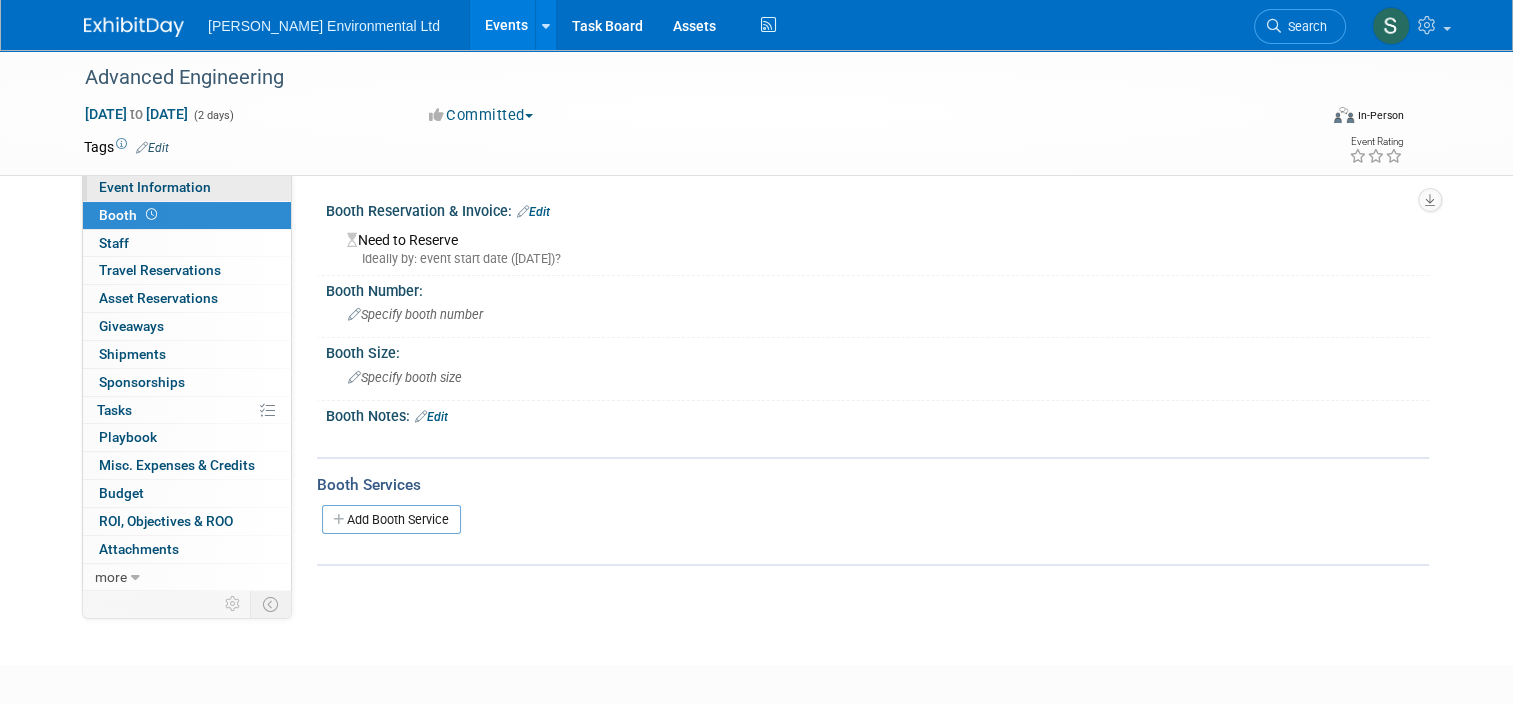 click on "Event Information" at bounding box center [155, 187] 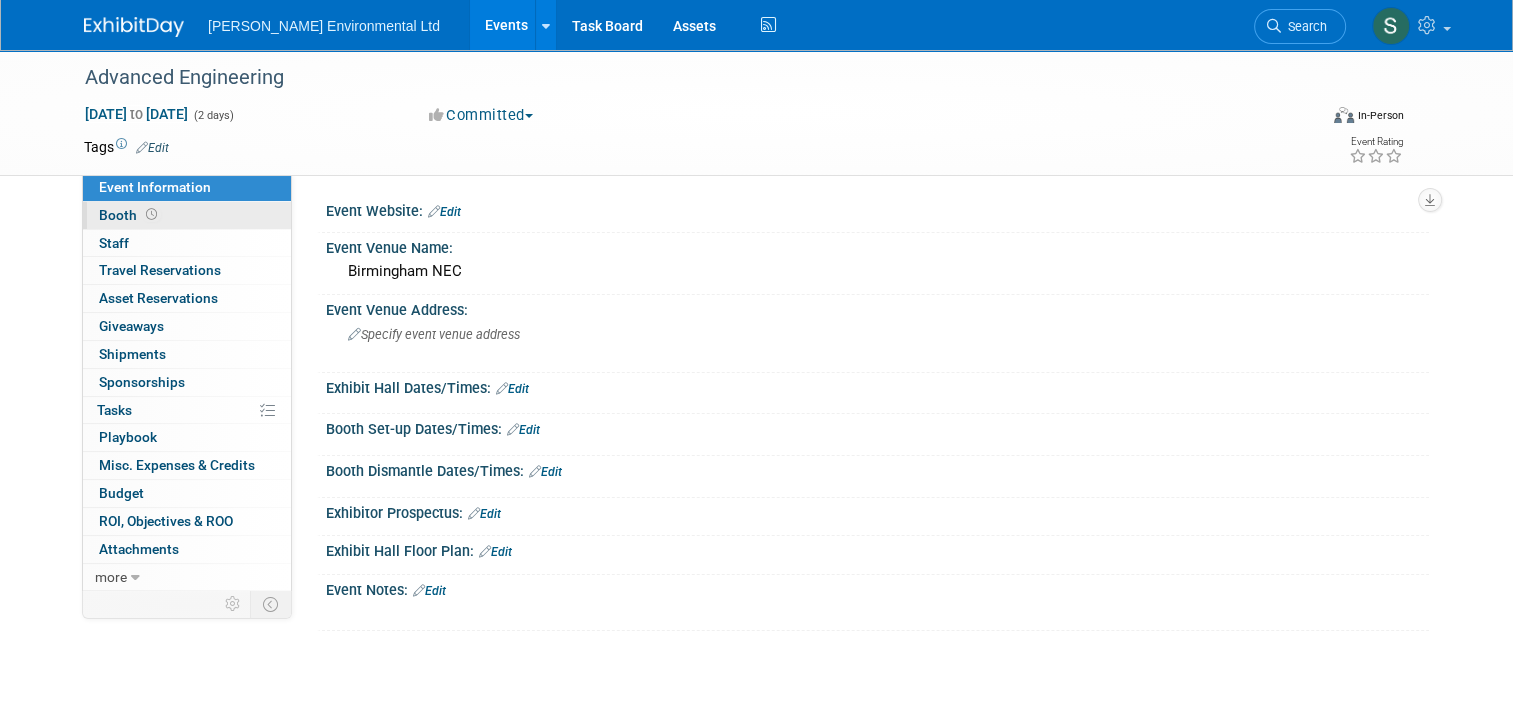 click on "Booth" at bounding box center (187, 215) 